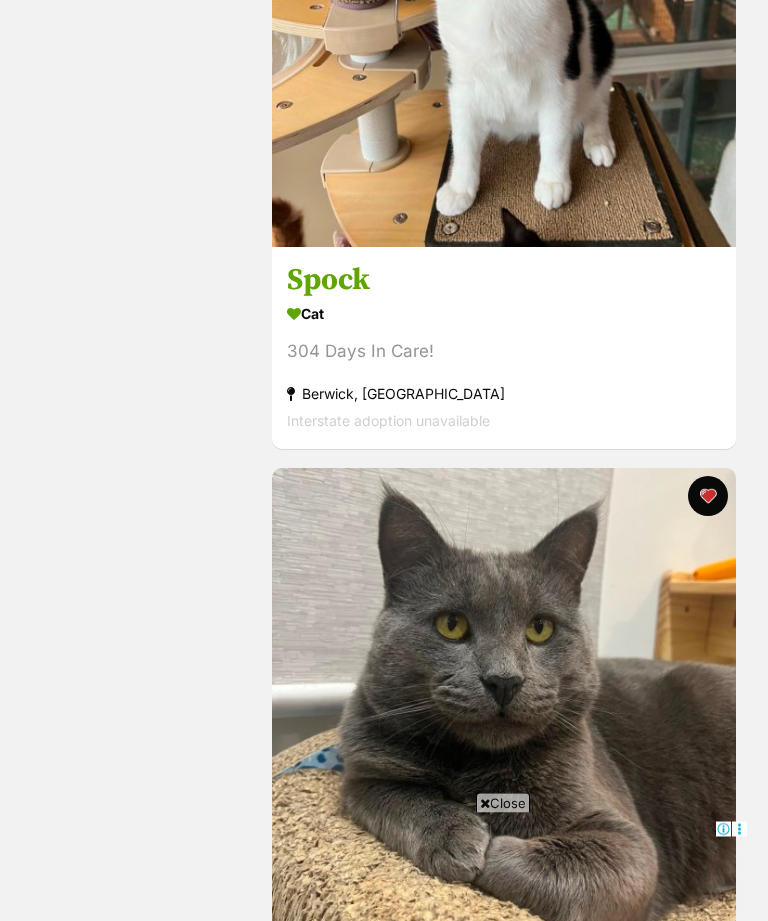 scroll, scrollTop: 1707, scrollLeft: 0, axis: vertical 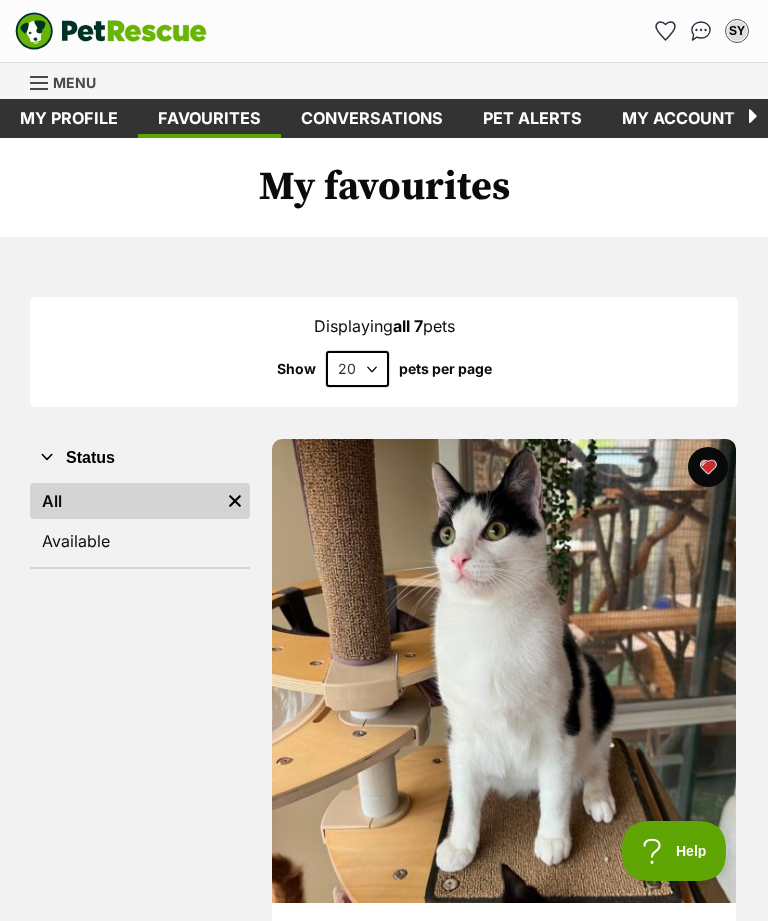 click at bounding box center (39, 83) 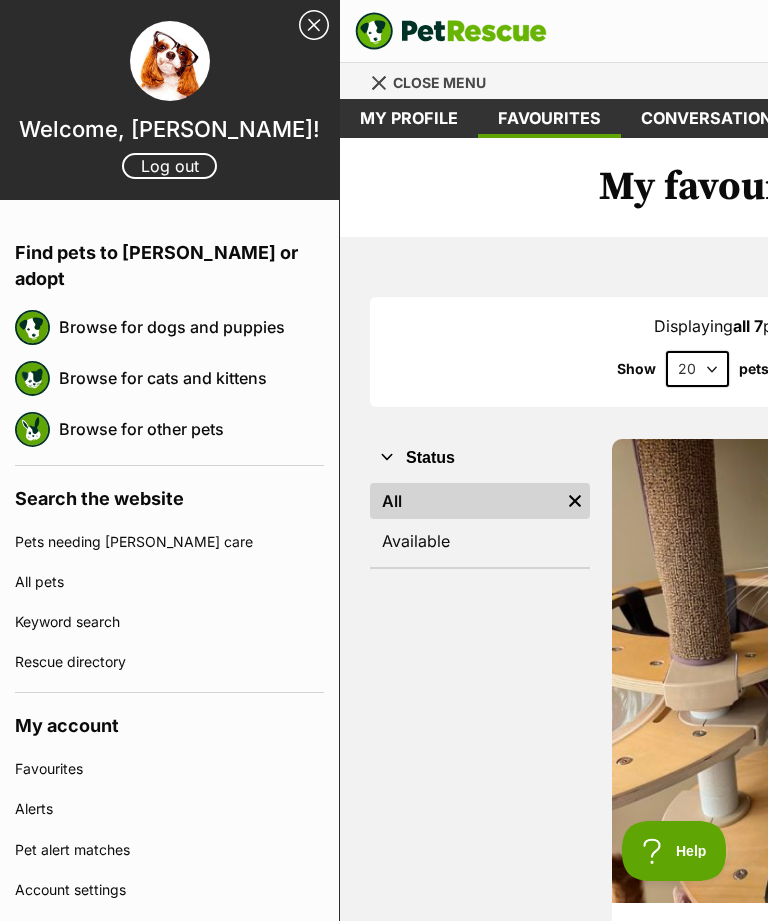 click on "Browse for cats and kittens" at bounding box center (191, 378) 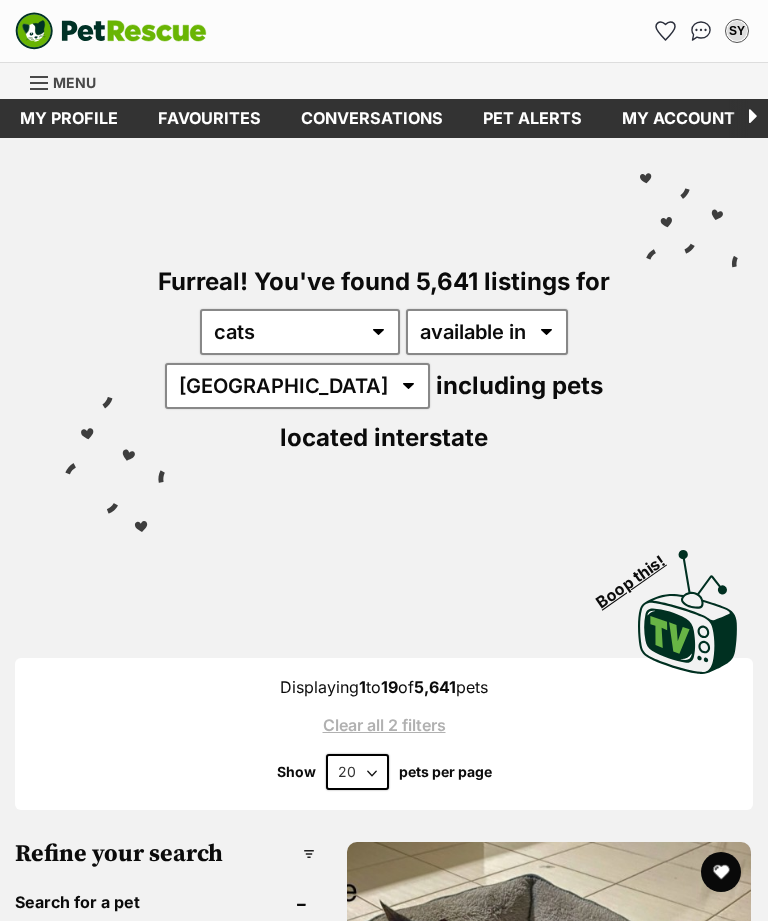scroll, scrollTop: 0, scrollLeft: 0, axis: both 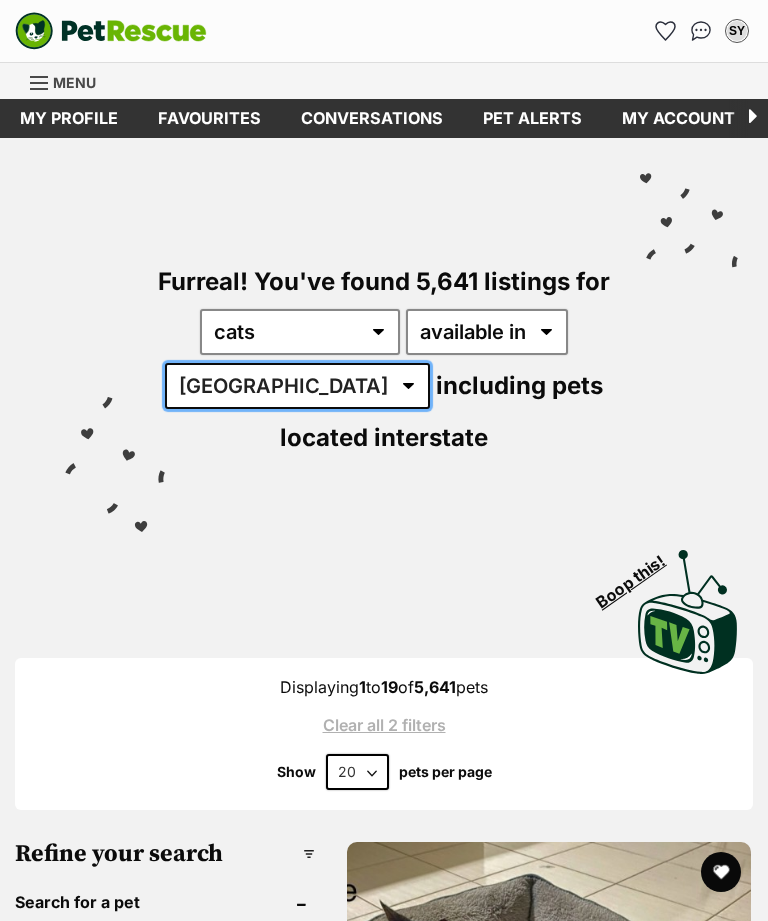 click on "Australia
ACT
NSW
NT
QLD
SA
TAS
VIC
WA" at bounding box center (297, 386) 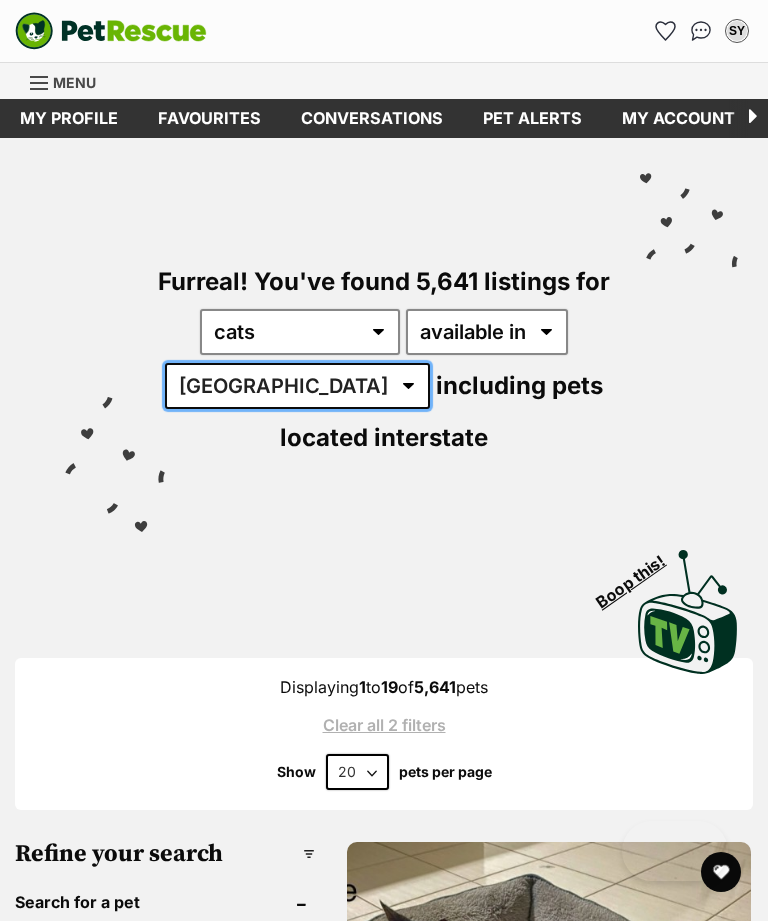 select on "VIC" 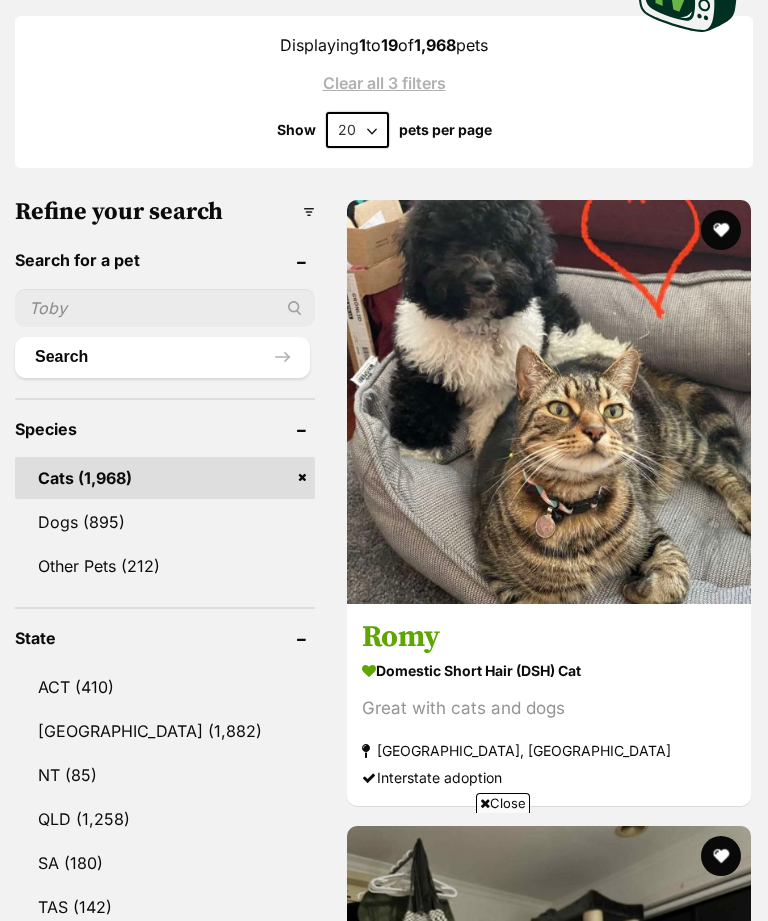 scroll, scrollTop: 642, scrollLeft: 0, axis: vertical 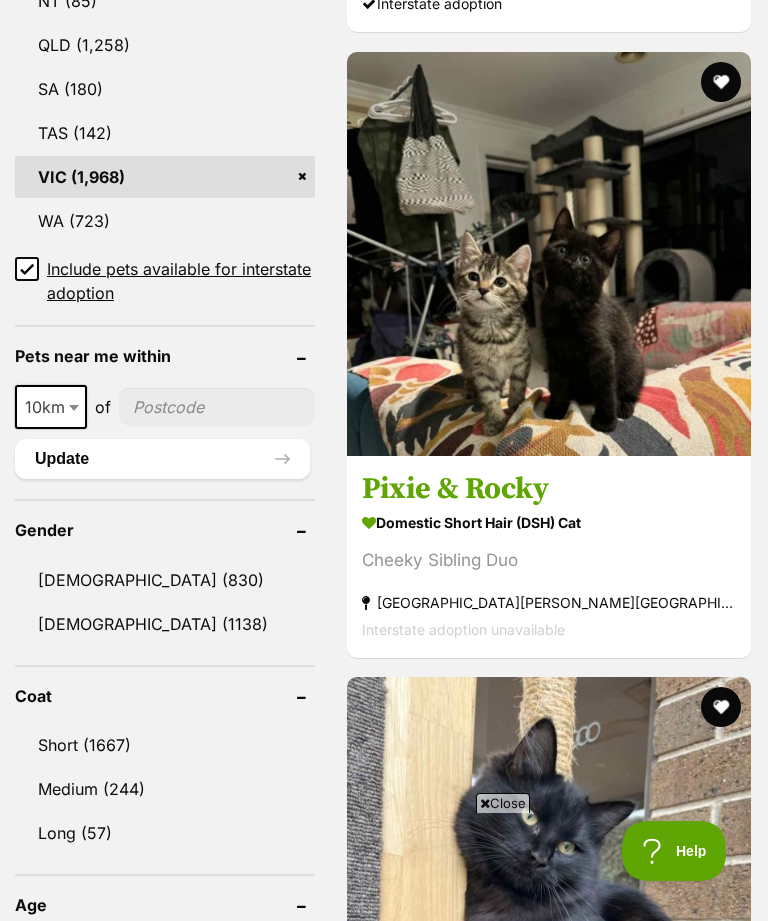 click on "Male (830)" at bounding box center [165, 580] 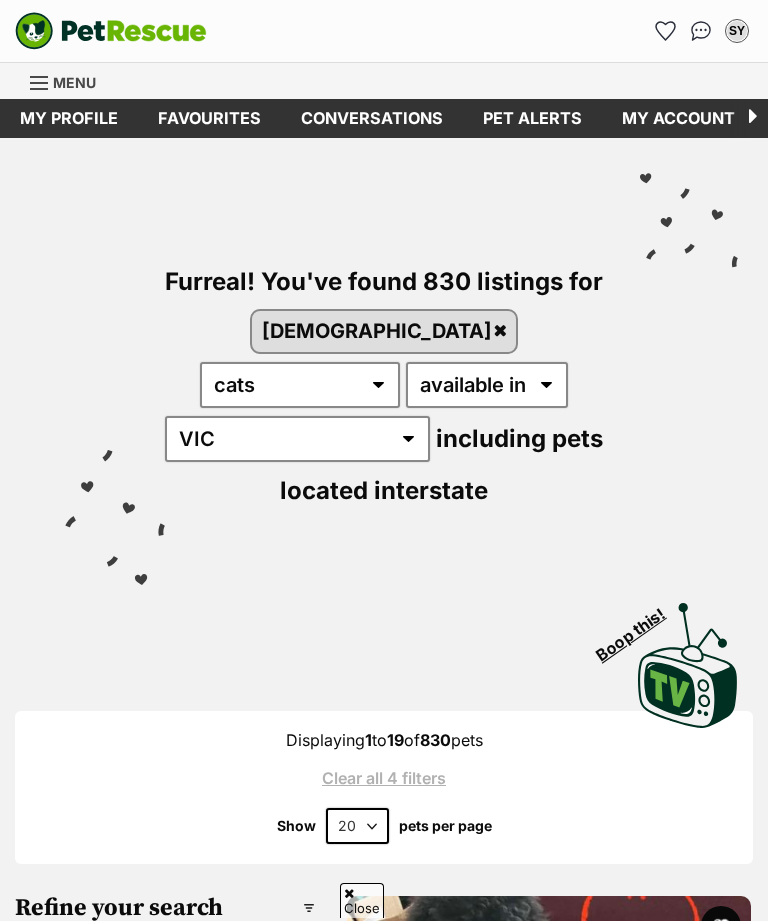 scroll, scrollTop: 2044, scrollLeft: 0, axis: vertical 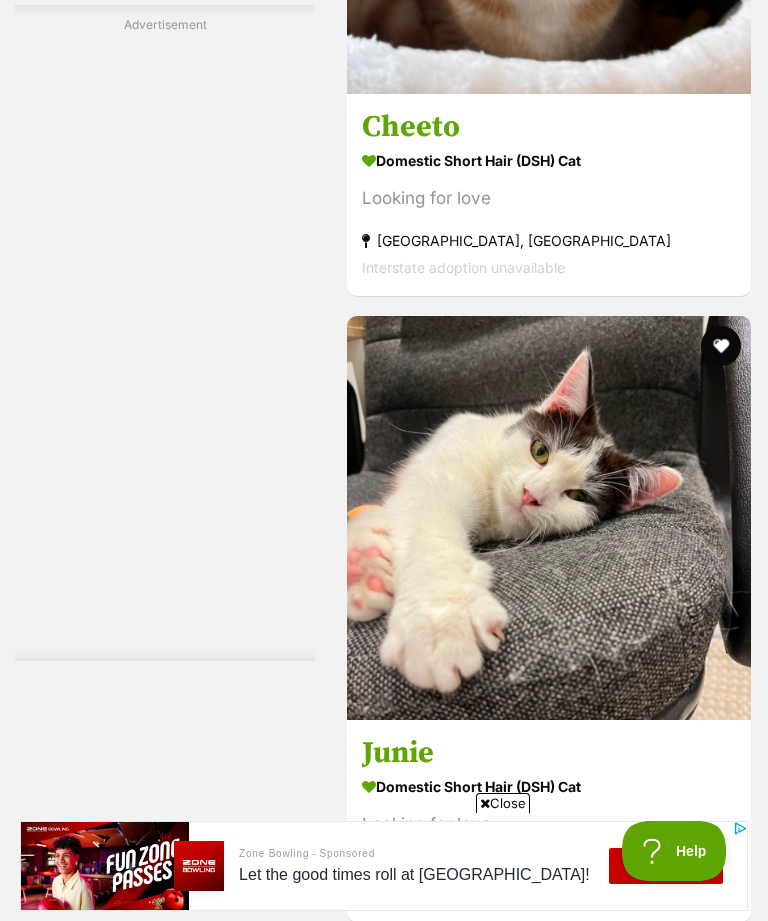 click on "Domestic Short Hair (DSH) Cat" at bounding box center [549, 161] 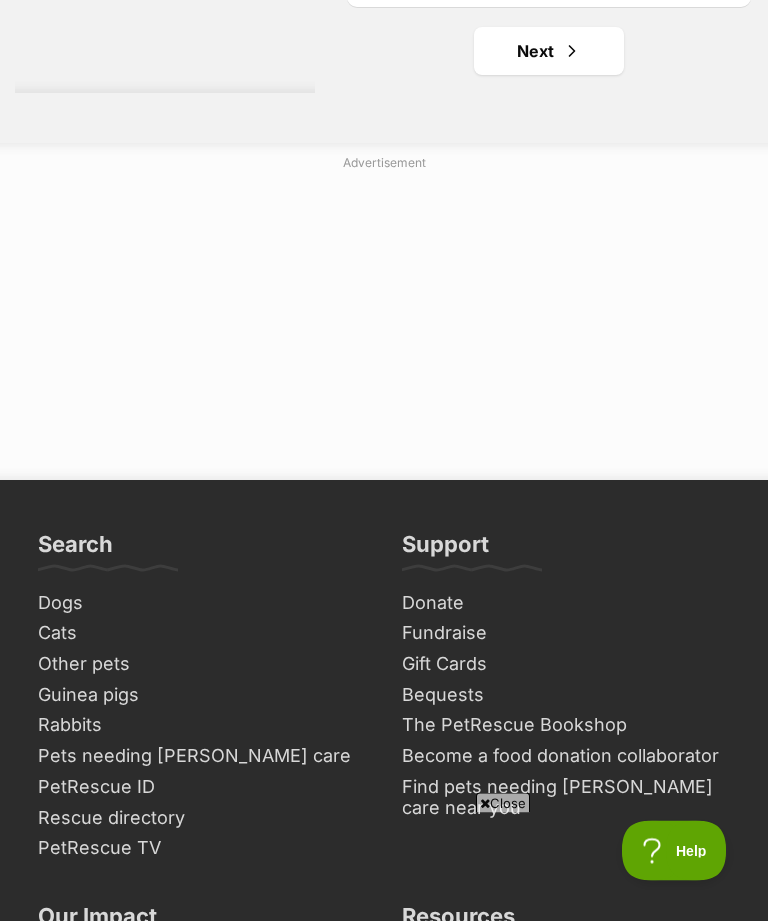 scroll, scrollTop: 14587, scrollLeft: 0, axis: vertical 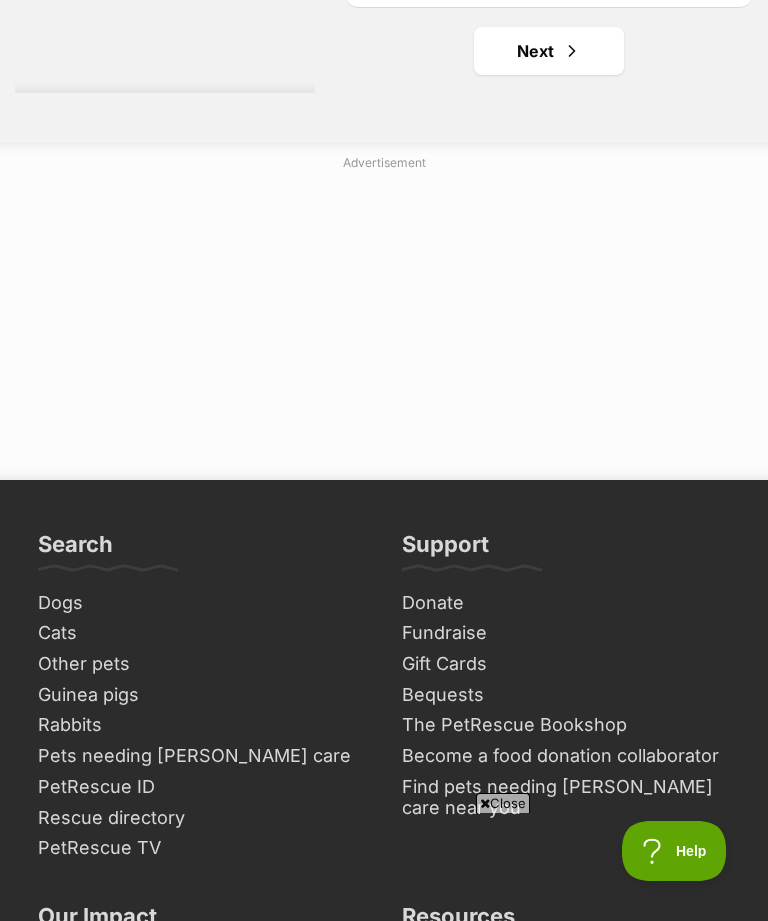 click on "Next" at bounding box center [549, 51] 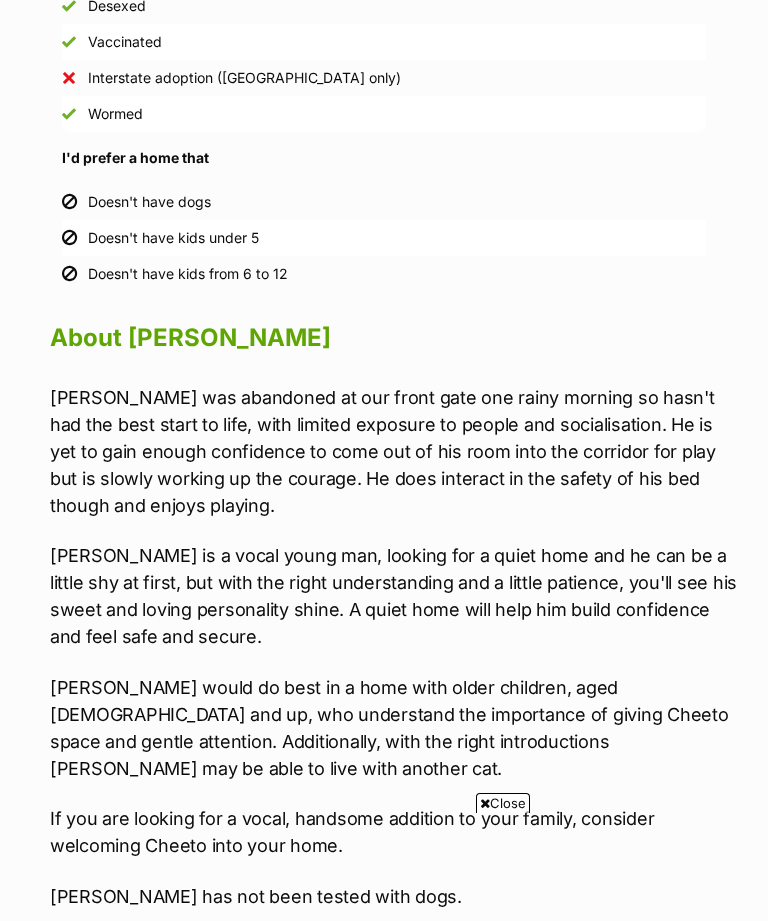 scroll, scrollTop: 1702, scrollLeft: 0, axis: vertical 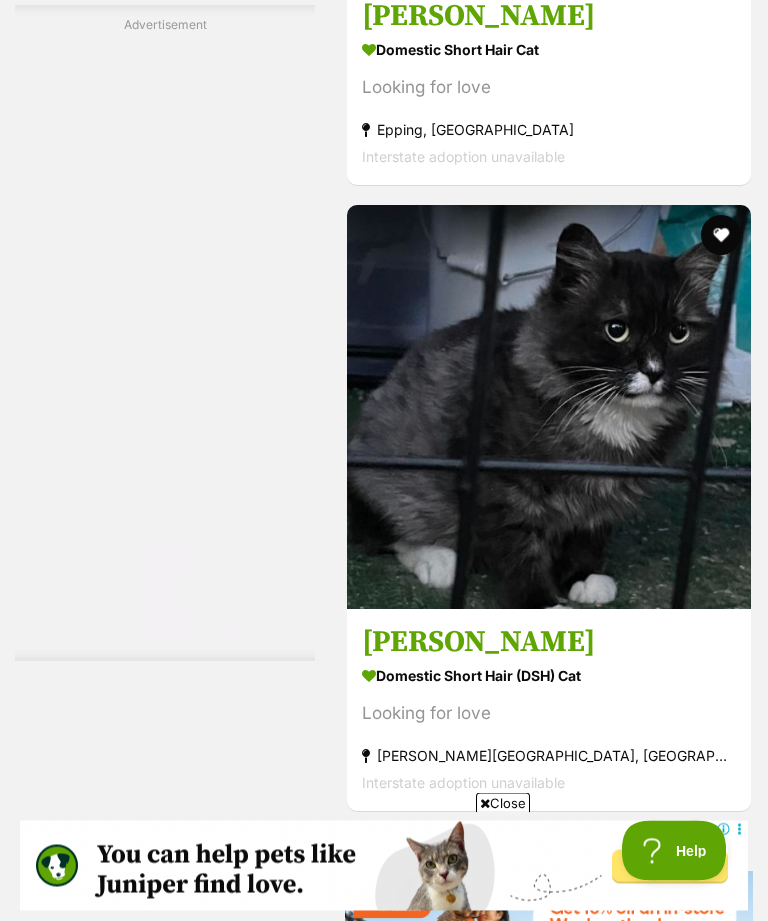 click on "Domestic Short Hair Cat" at bounding box center [549, 51] 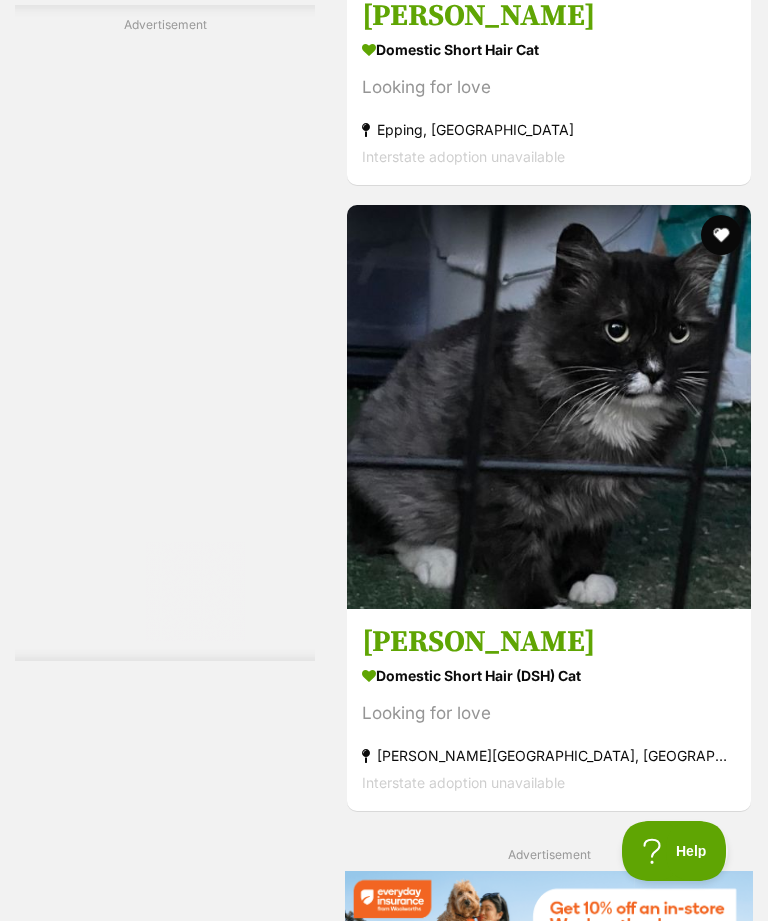 scroll, scrollTop: 0, scrollLeft: 0, axis: both 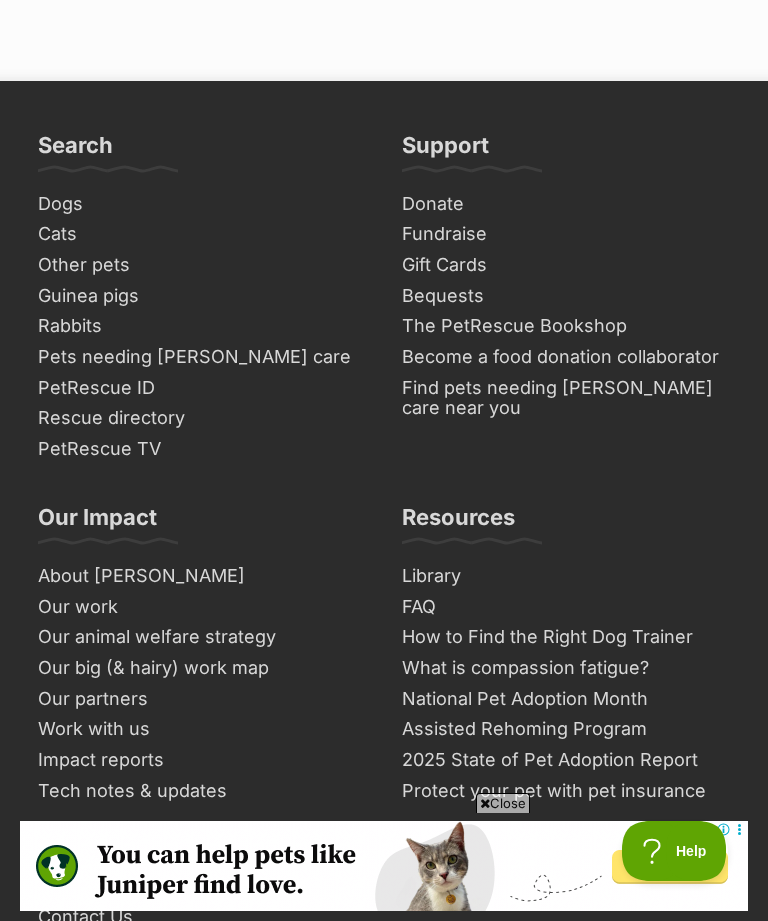 click on "Next" at bounding box center [630, -348] 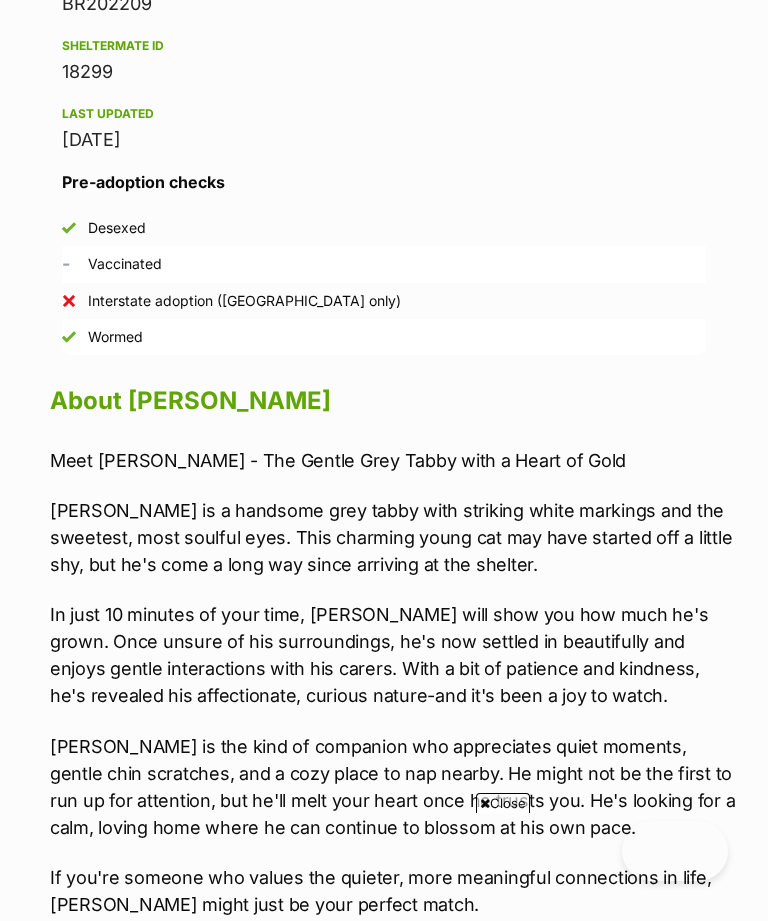 scroll, scrollTop: 1810, scrollLeft: 0, axis: vertical 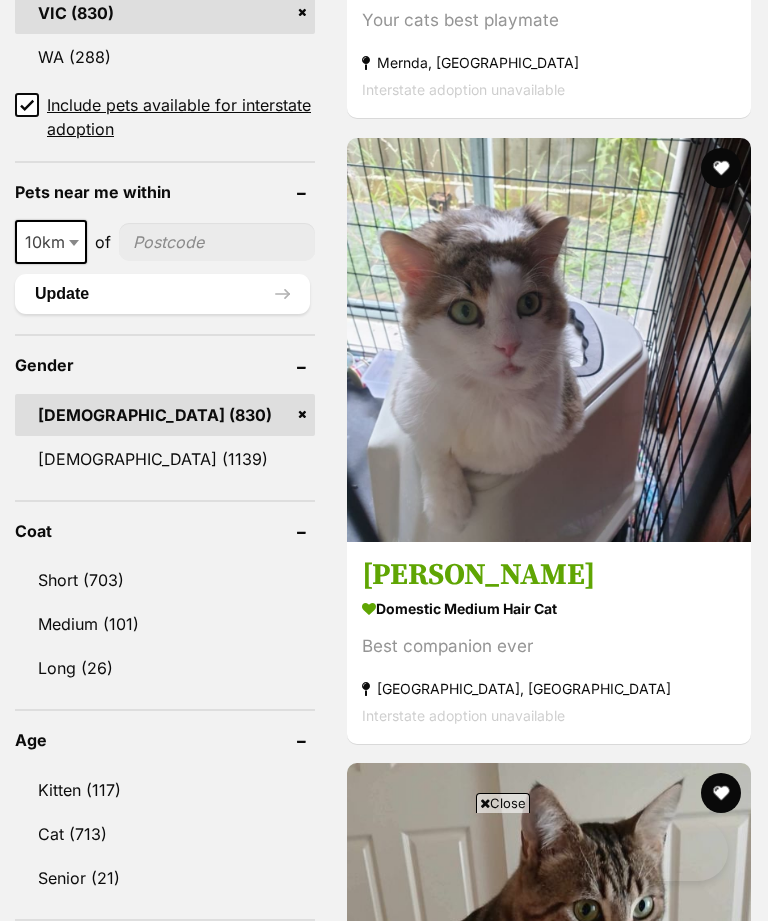 click on "Domestic Medium Hair Cat" at bounding box center [549, 608] 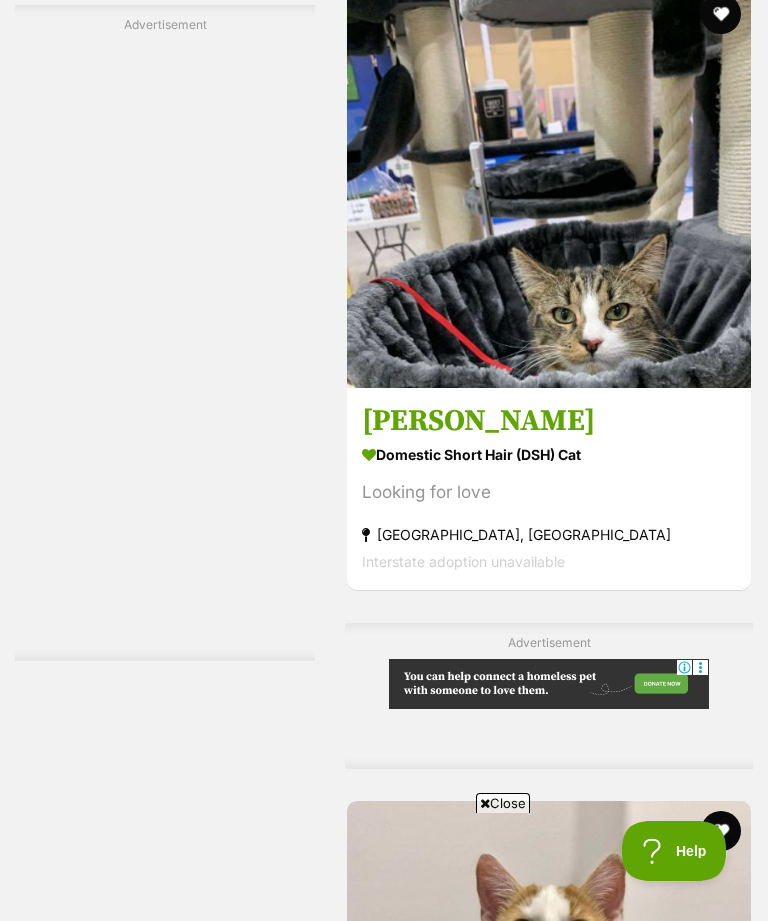 scroll, scrollTop: 0, scrollLeft: 0, axis: both 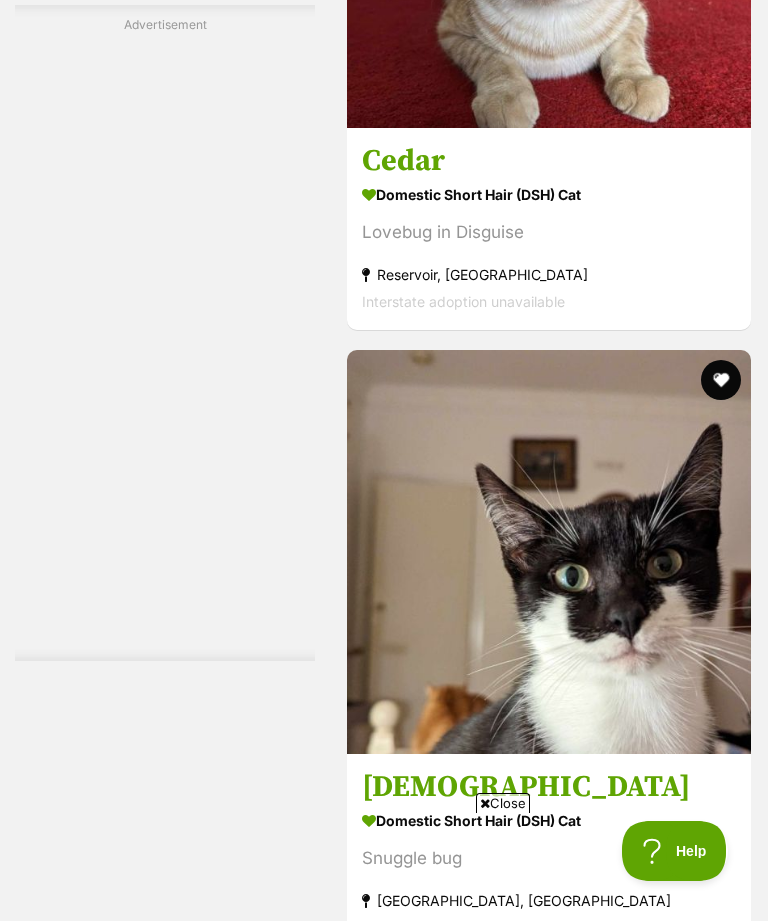 click on "Domestic Short Hair (DSH) Cat
Lovebug in Disguise
Reservoir, VIC
Interstate adoption unavailable" at bounding box center [549, 248] 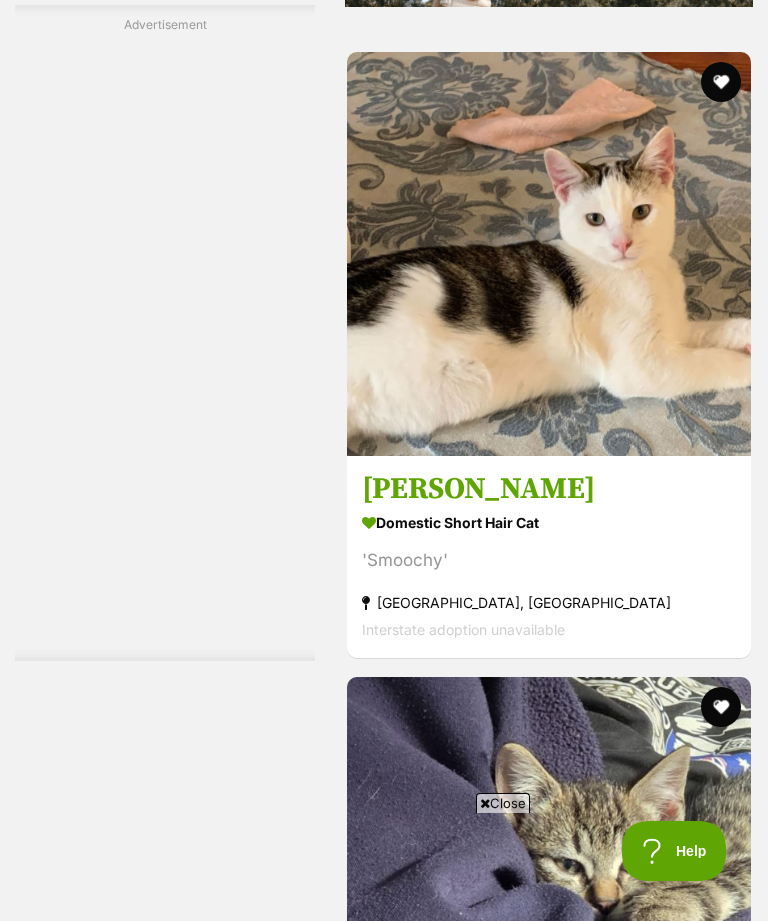 scroll, scrollTop: 9295, scrollLeft: 0, axis: vertical 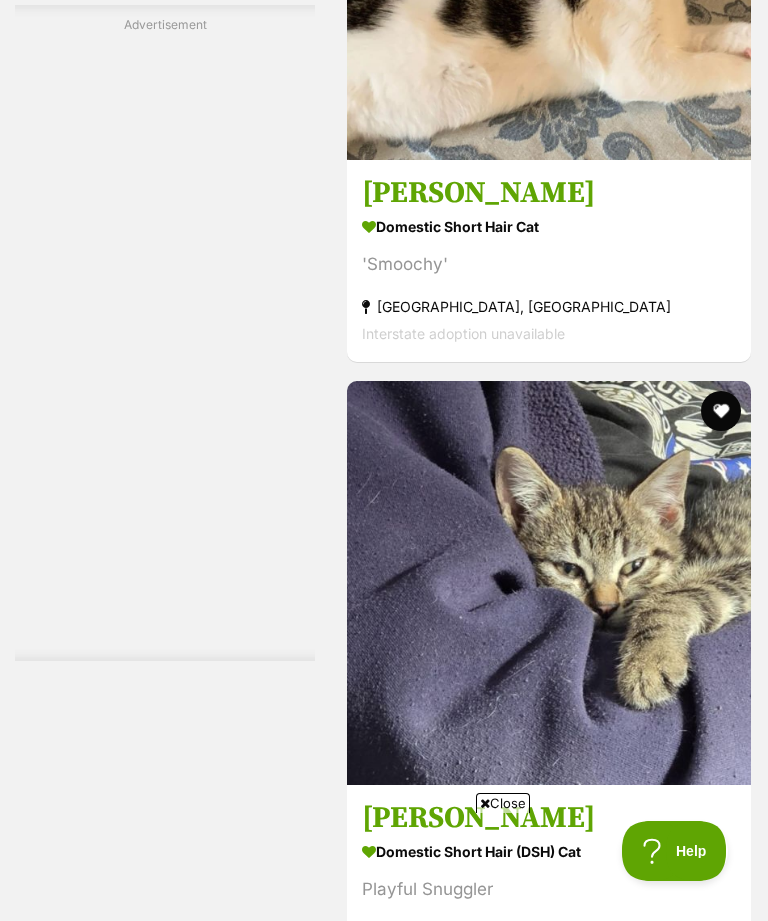 click on "Elliot" at bounding box center (549, 193) 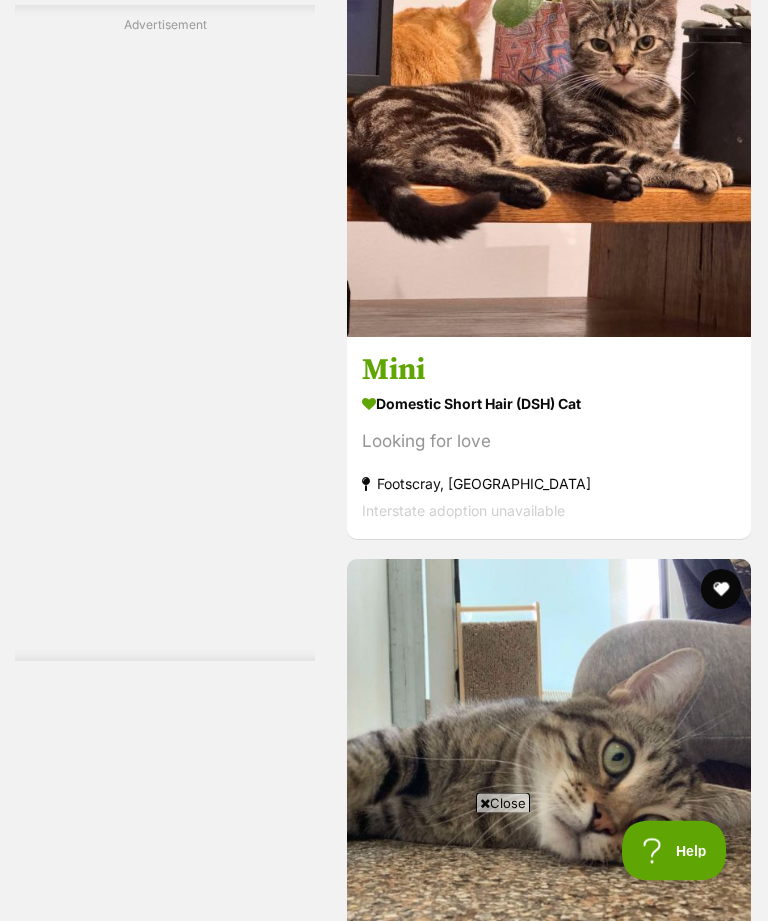scroll, scrollTop: 10681, scrollLeft: 0, axis: vertical 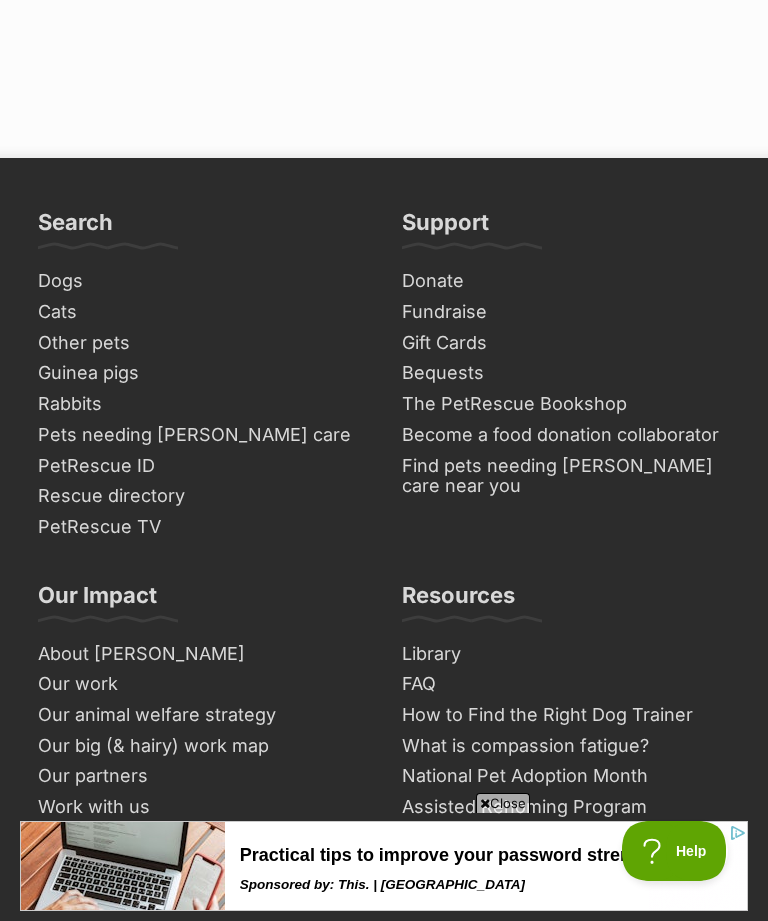 click on "Next" at bounding box center (630, -270) 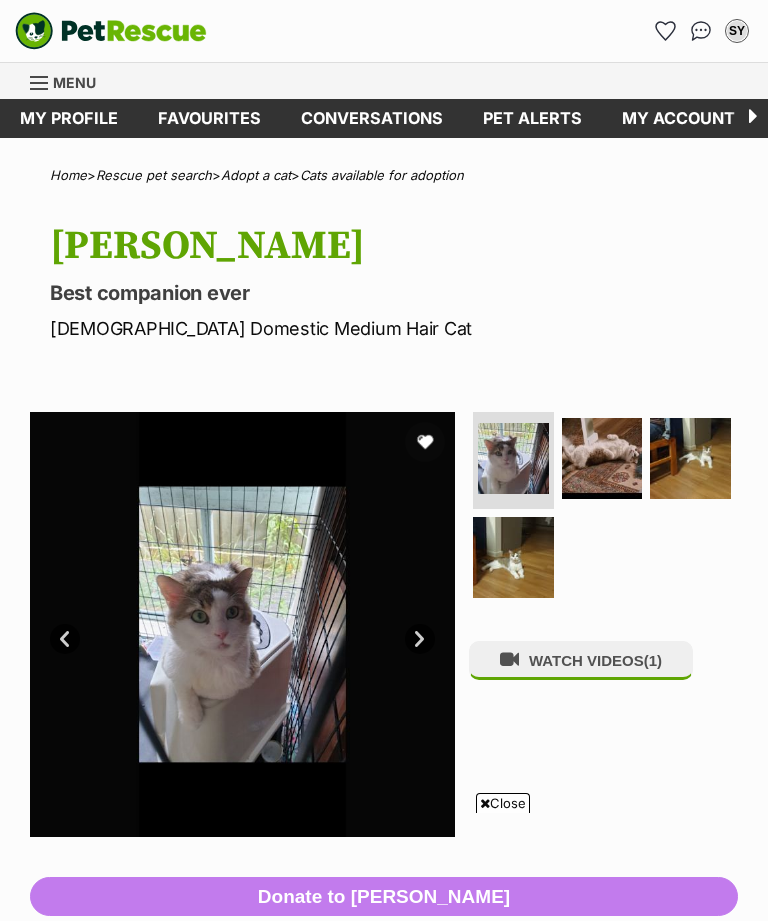 scroll, scrollTop: 0, scrollLeft: 0, axis: both 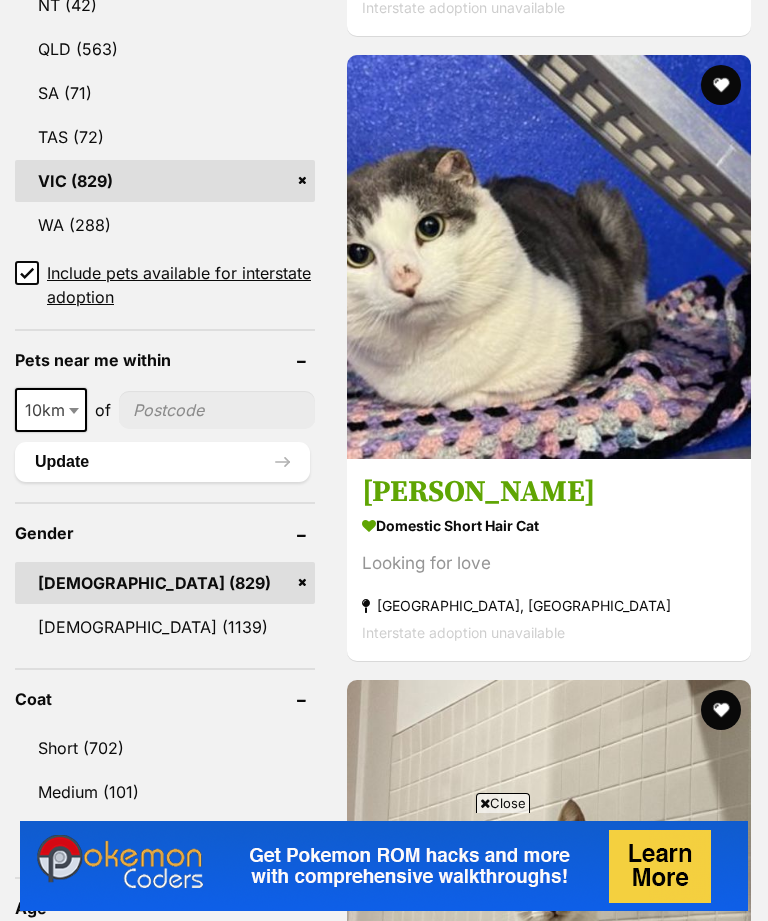 click on "[PERSON_NAME]" at bounding box center [549, 492] 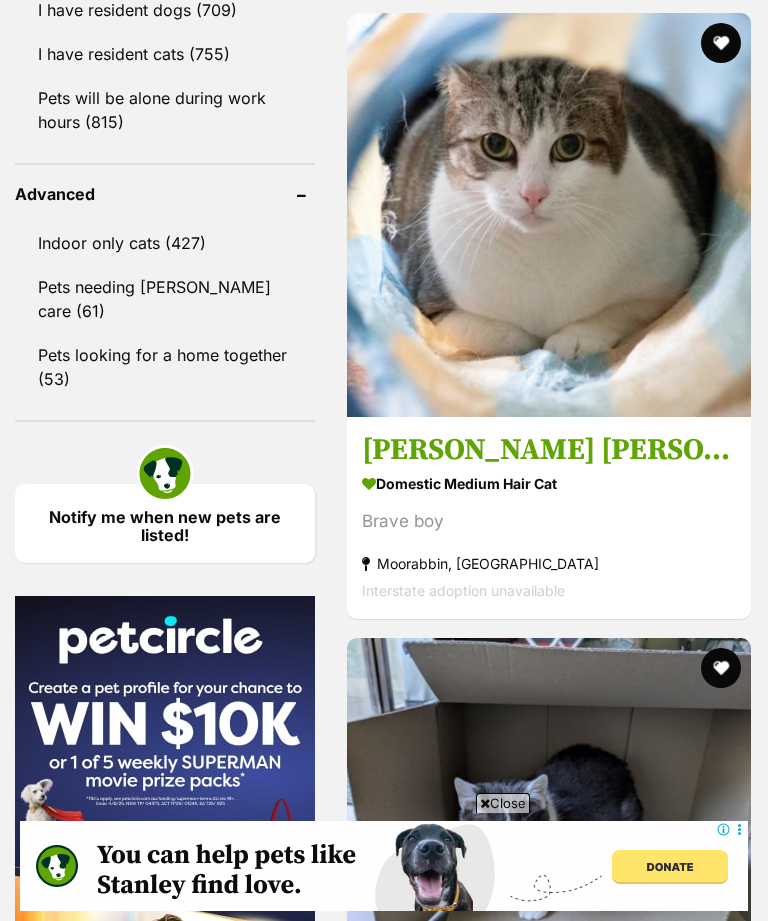 scroll, scrollTop: 0, scrollLeft: 0, axis: both 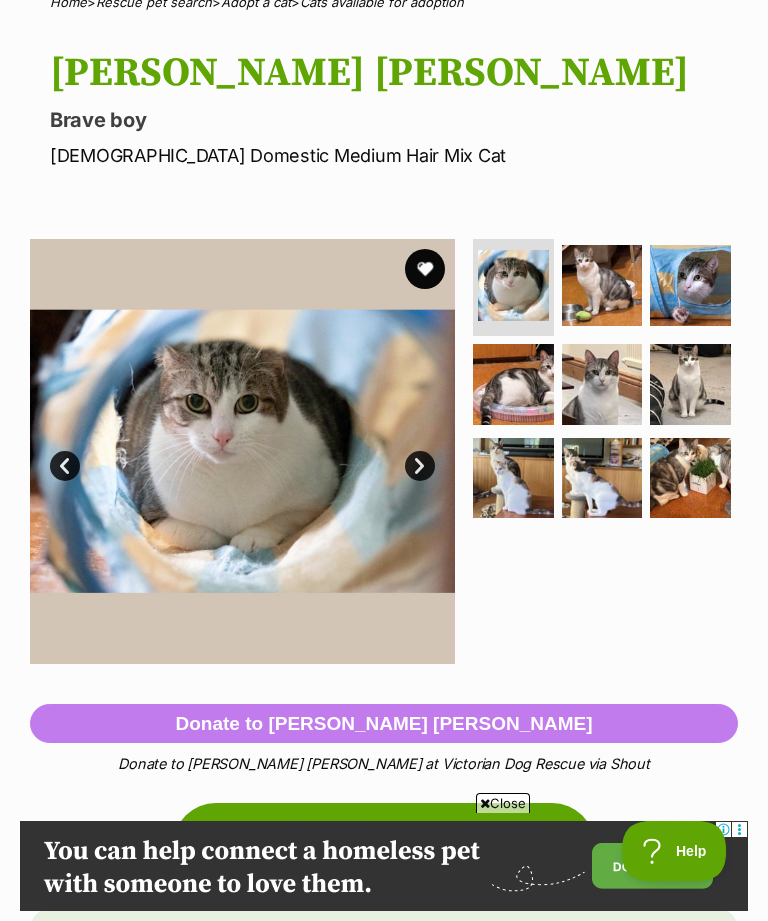 click at bounding box center (602, 478) 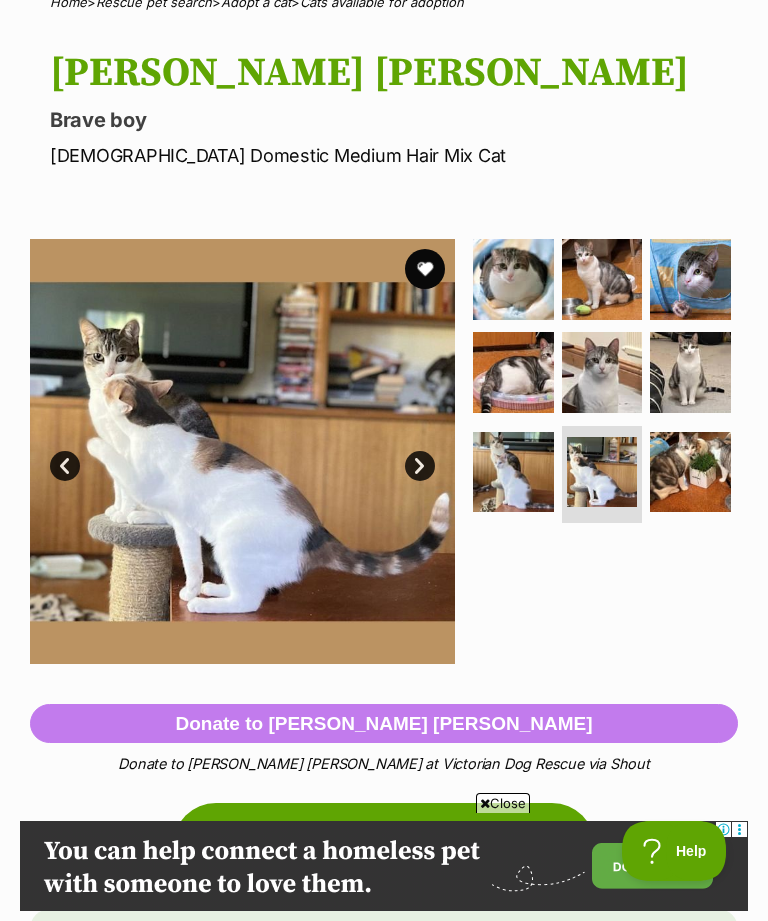 click at bounding box center (602, 372) 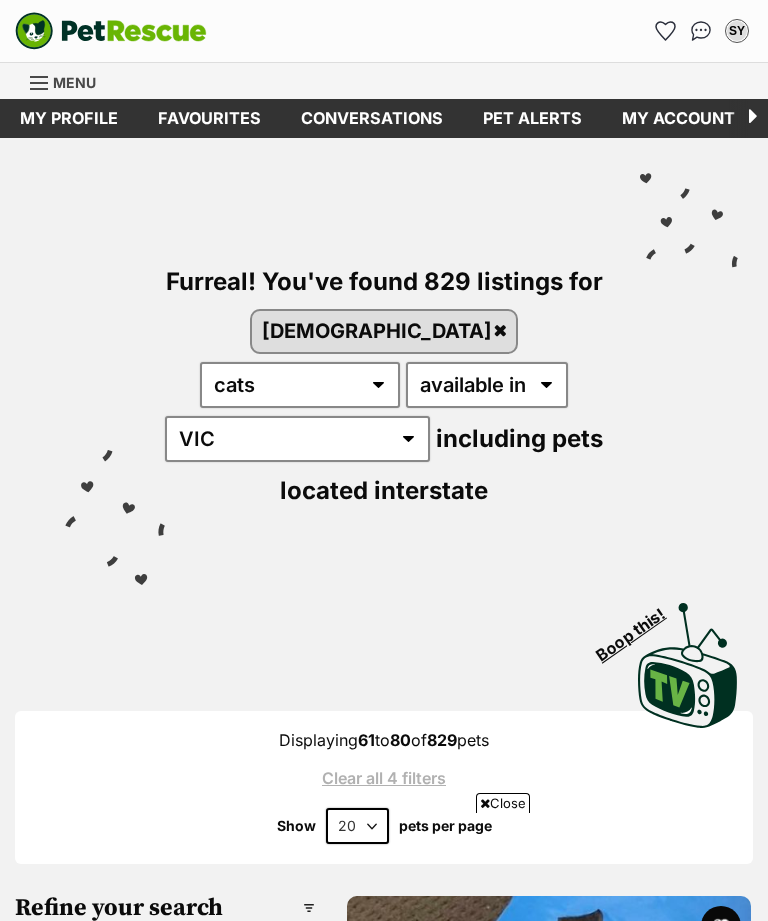 scroll, scrollTop: 2770, scrollLeft: 0, axis: vertical 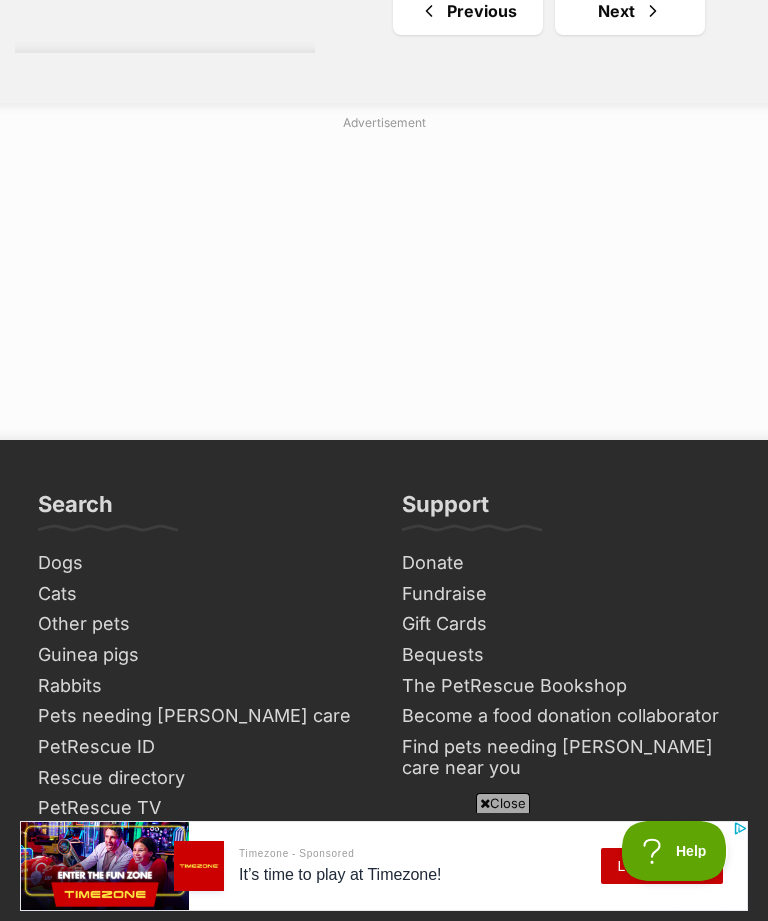 click on "Chewie" at bounding box center (549, -202) 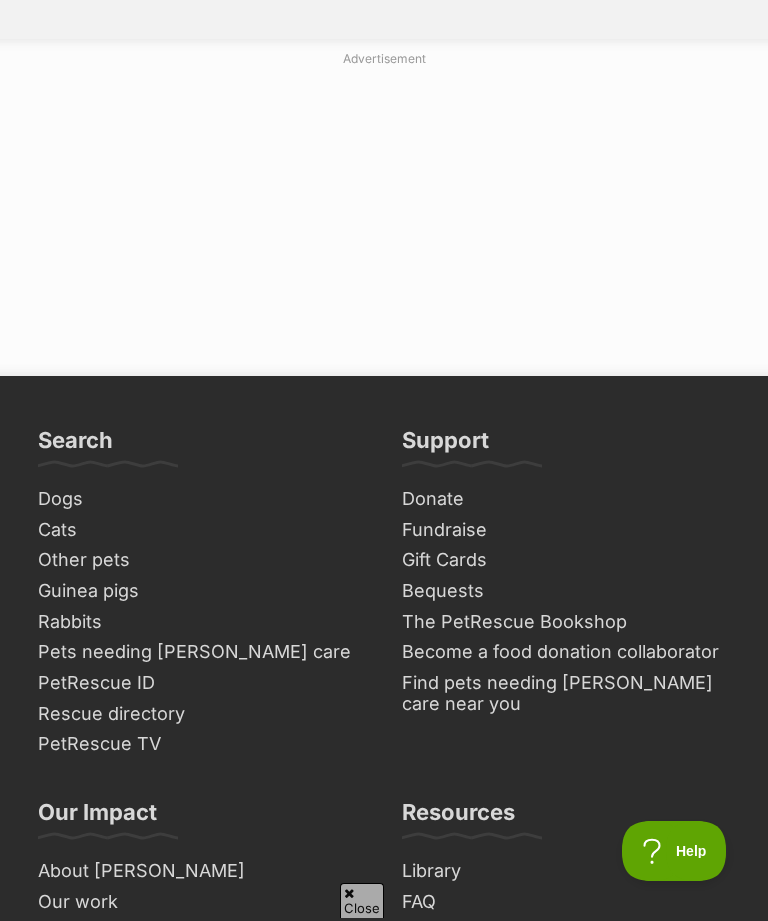 click on "Next" at bounding box center (630, -53) 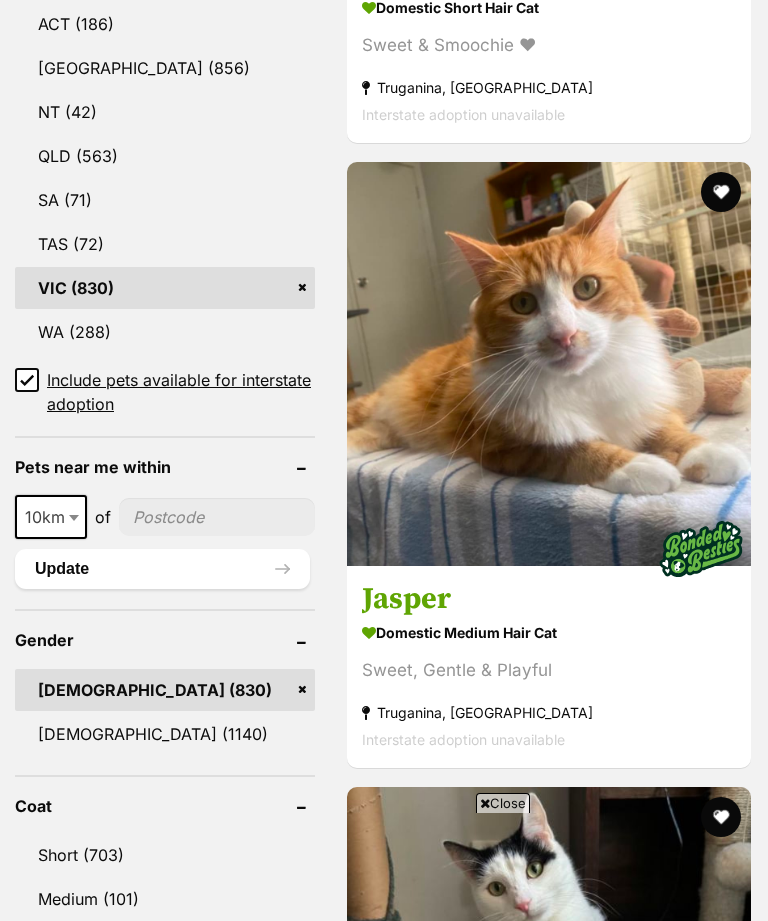 scroll, scrollTop: 1253, scrollLeft: 0, axis: vertical 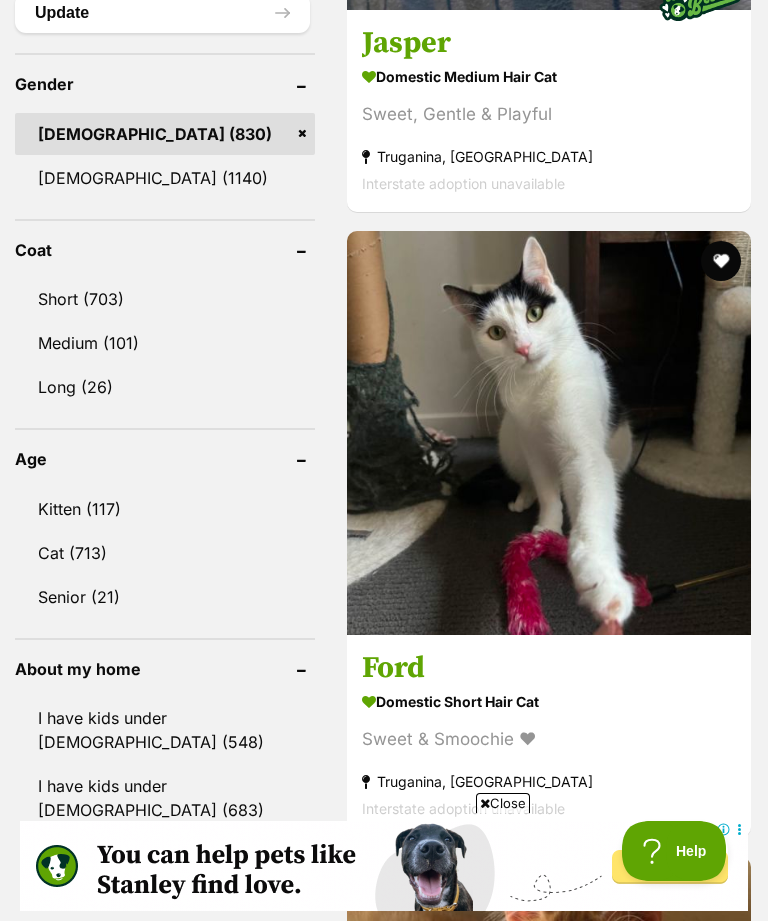 click on "Domestic Medium Hair Cat" at bounding box center [549, 76] 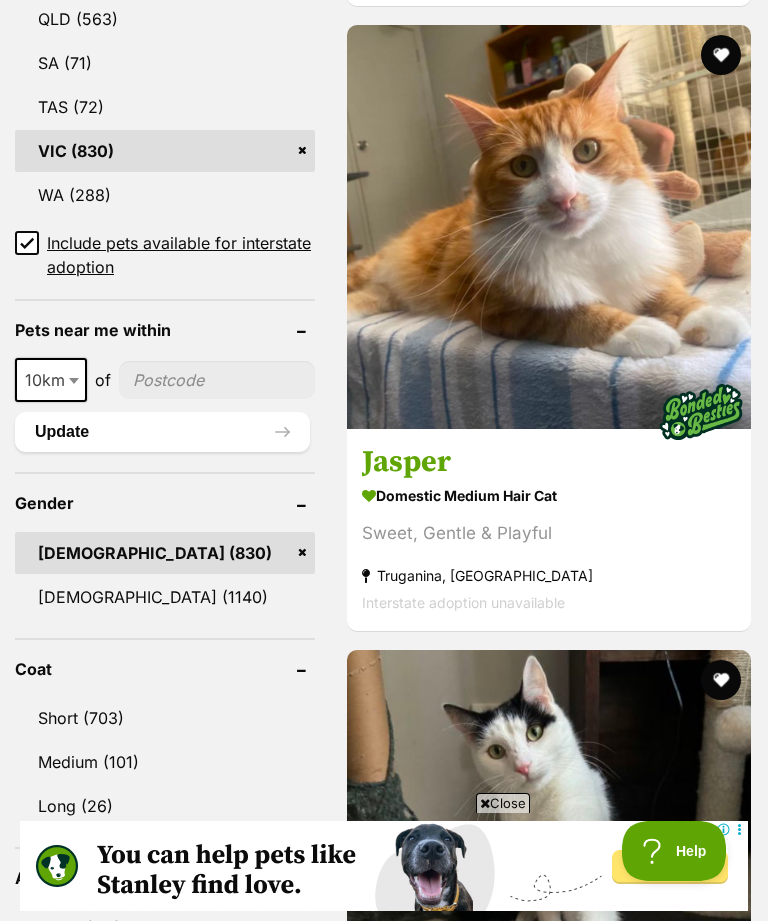scroll, scrollTop: 0, scrollLeft: 0, axis: both 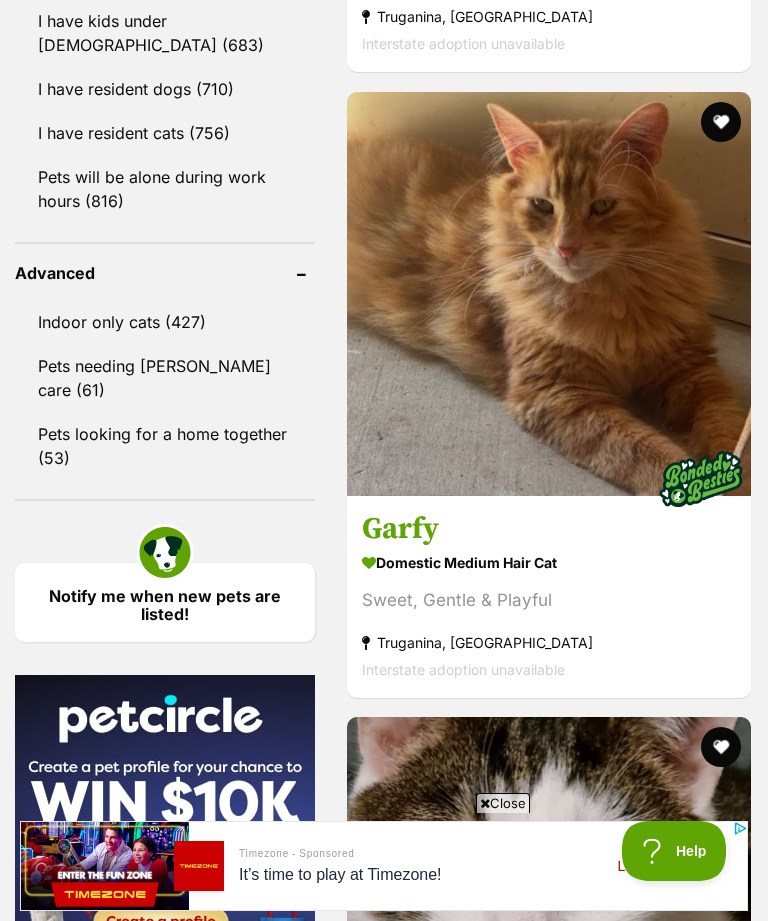 click on "Domestic Medium Hair Cat" at bounding box center (549, 562) 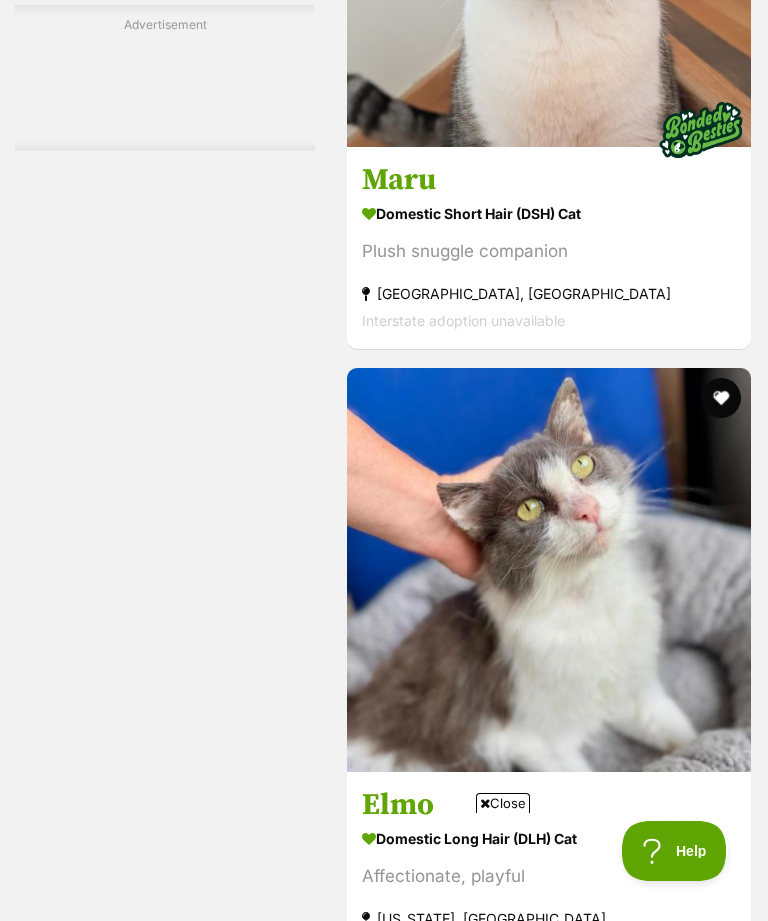 scroll, scrollTop: 7131, scrollLeft: 0, axis: vertical 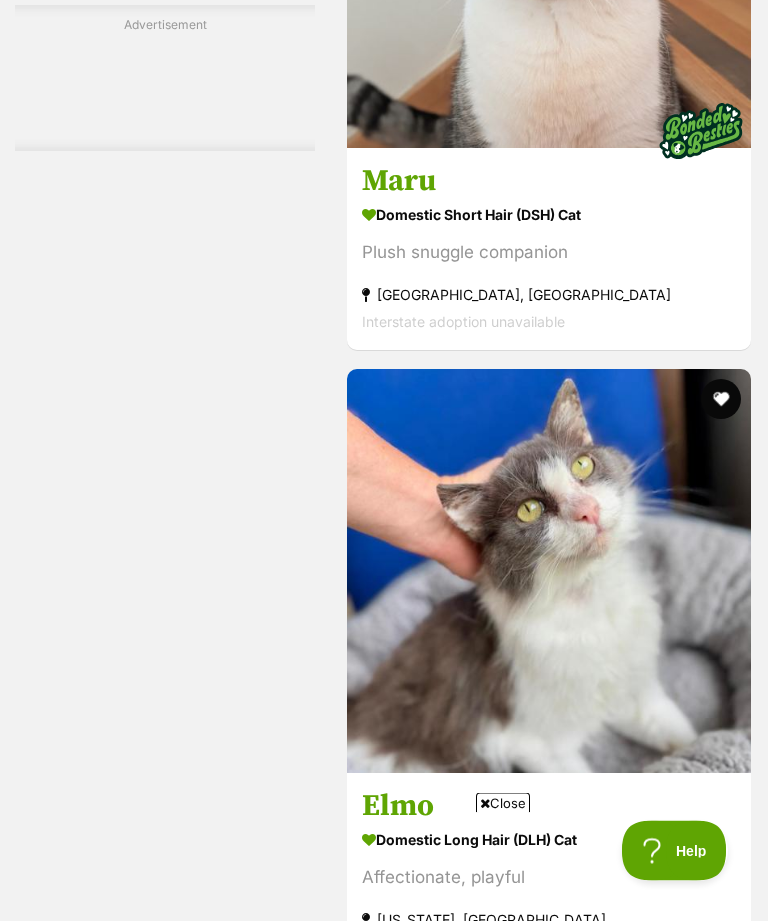 click on "Maru" at bounding box center [549, 182] 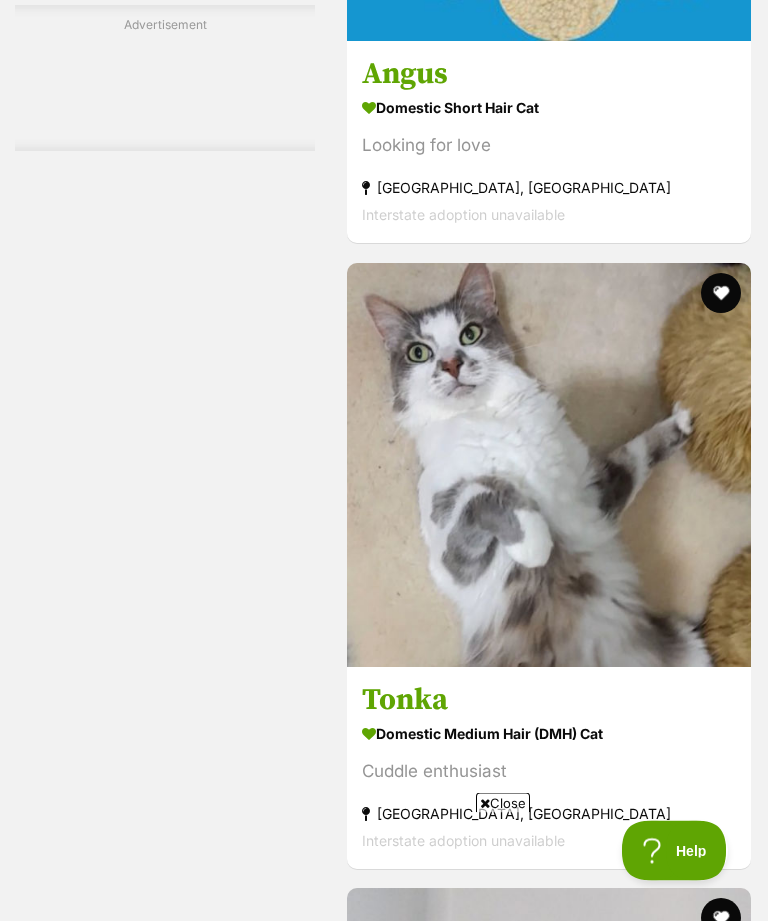 scroll, scrollTop: 9949, scrollLeft: 0, axis: vertical 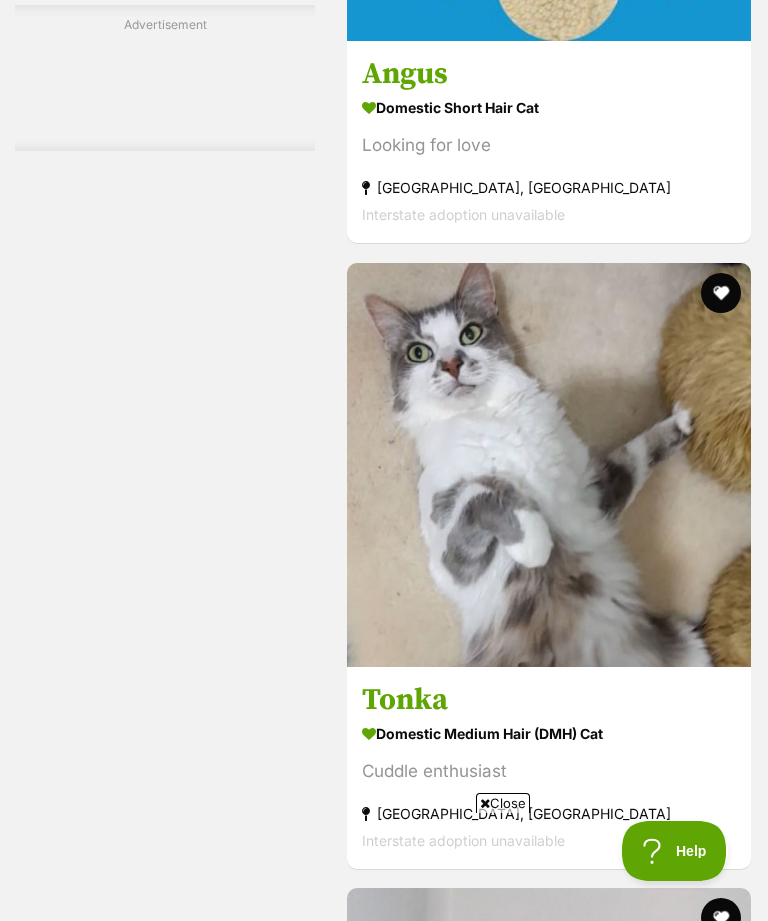 click on "Domestic Short Hair Cat" at bounding box center (549, 108) 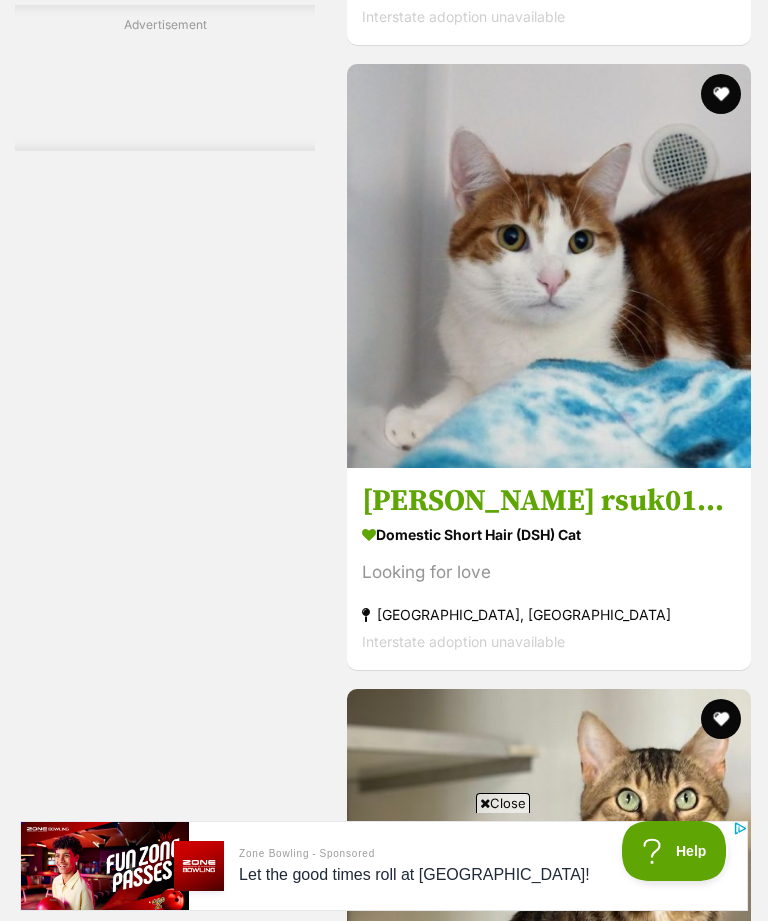 scroll, scrollTop: 10834, scrollLeft: 0, axis: vertical 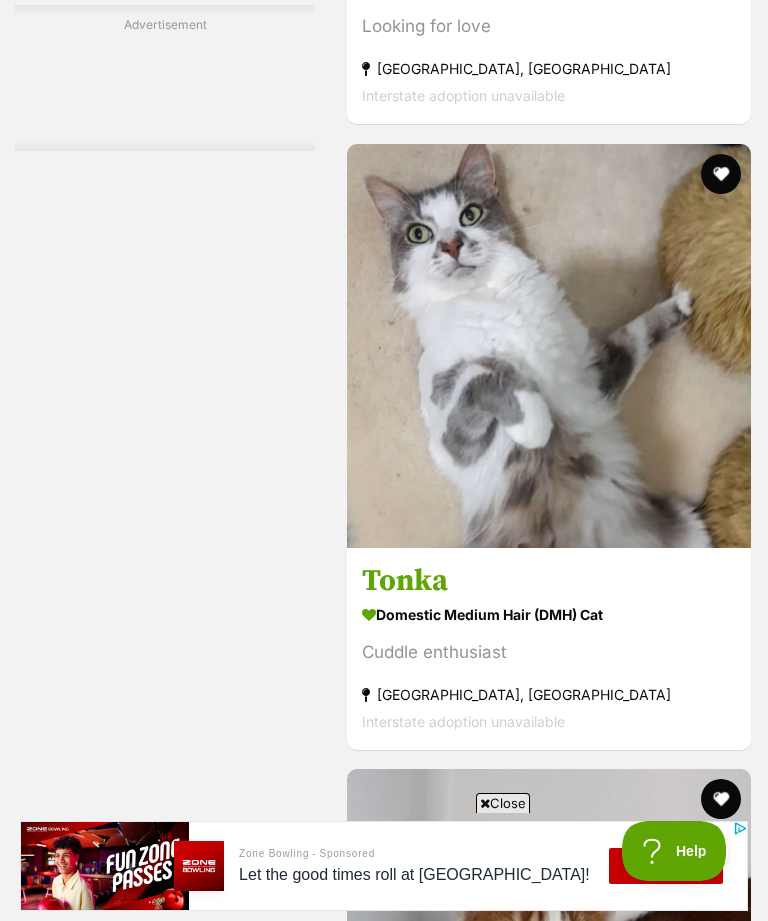 click on "Domestic Short Hair Cat" at bounding box center (549, -11) 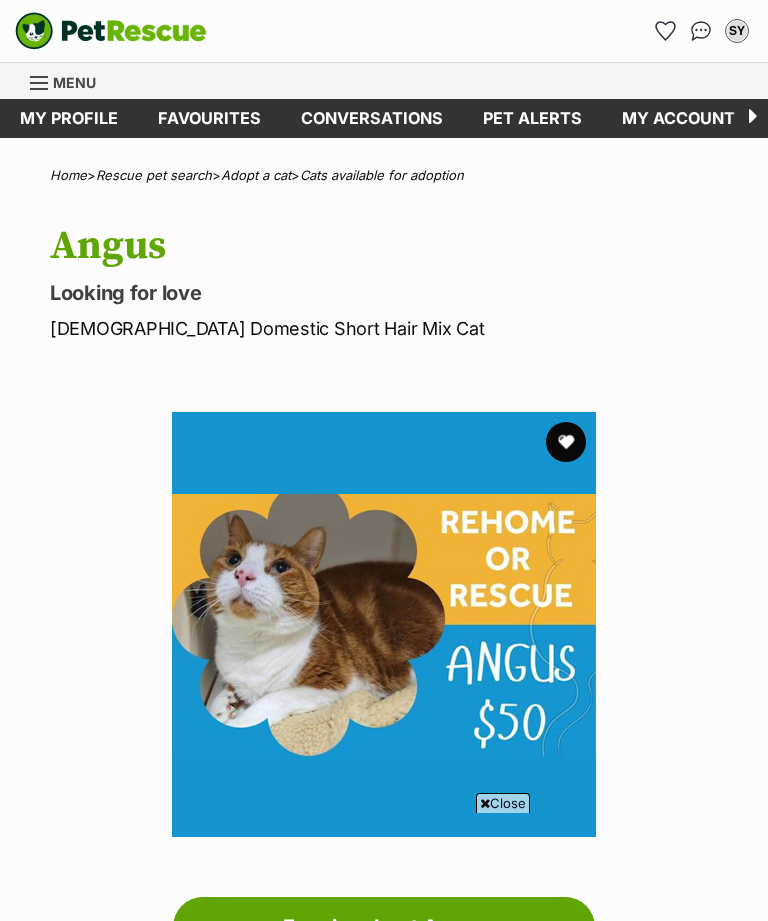 scroll, scrollTop: 979, scrollLeft: 0, axis: vertical 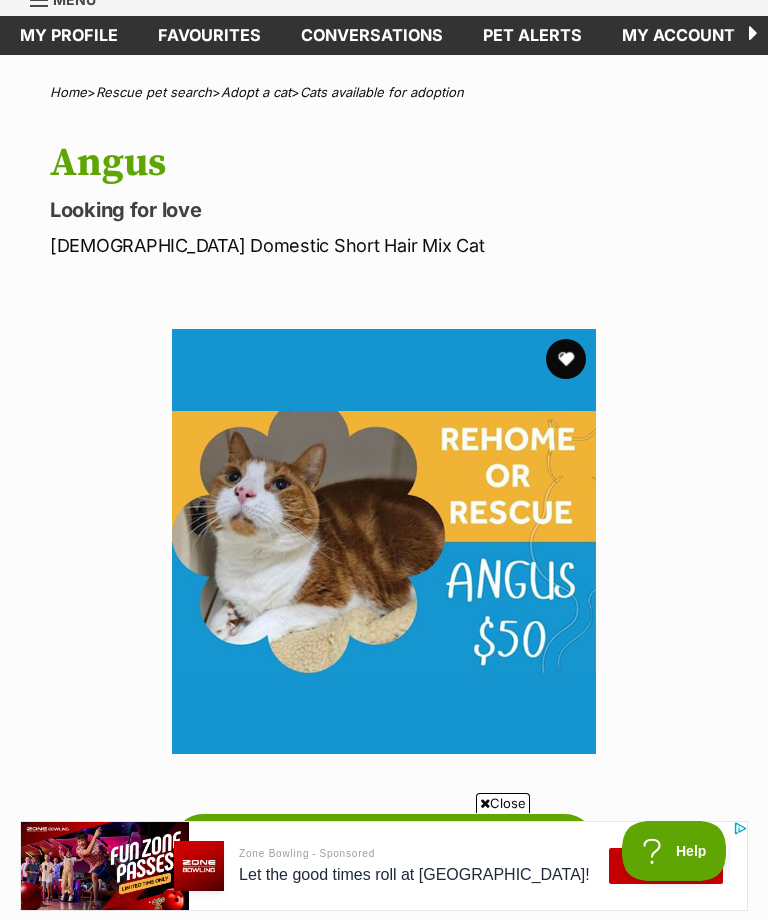 click at bounding box center [566, 359] 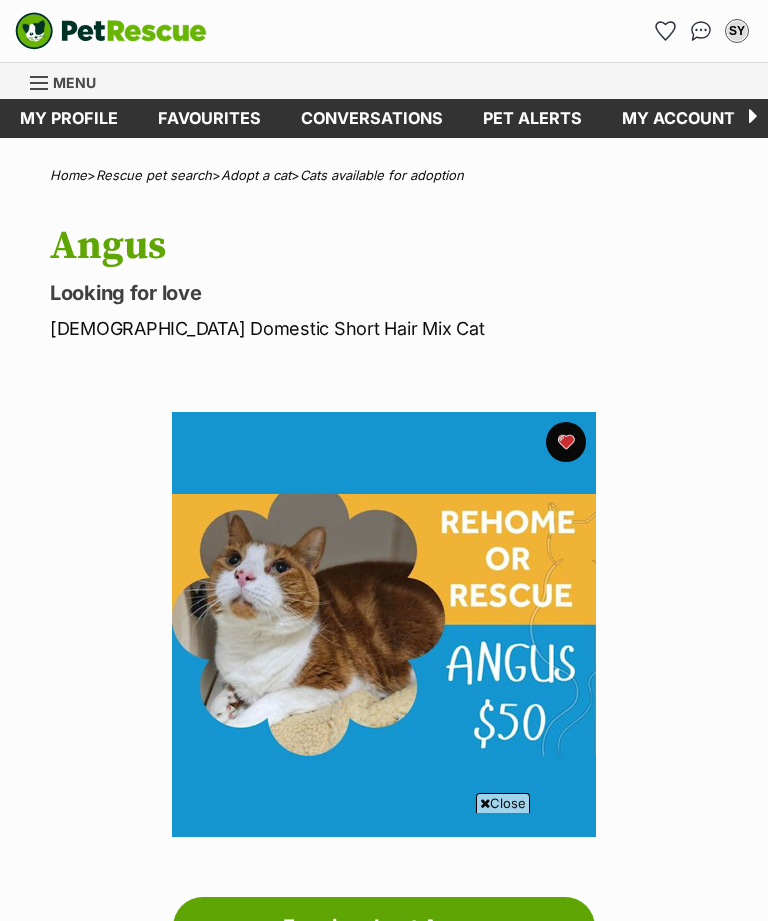 click on "The Lost Dogs' Home [GEOGRAPHIC_DATA]" at bounding box center (250, 1014) 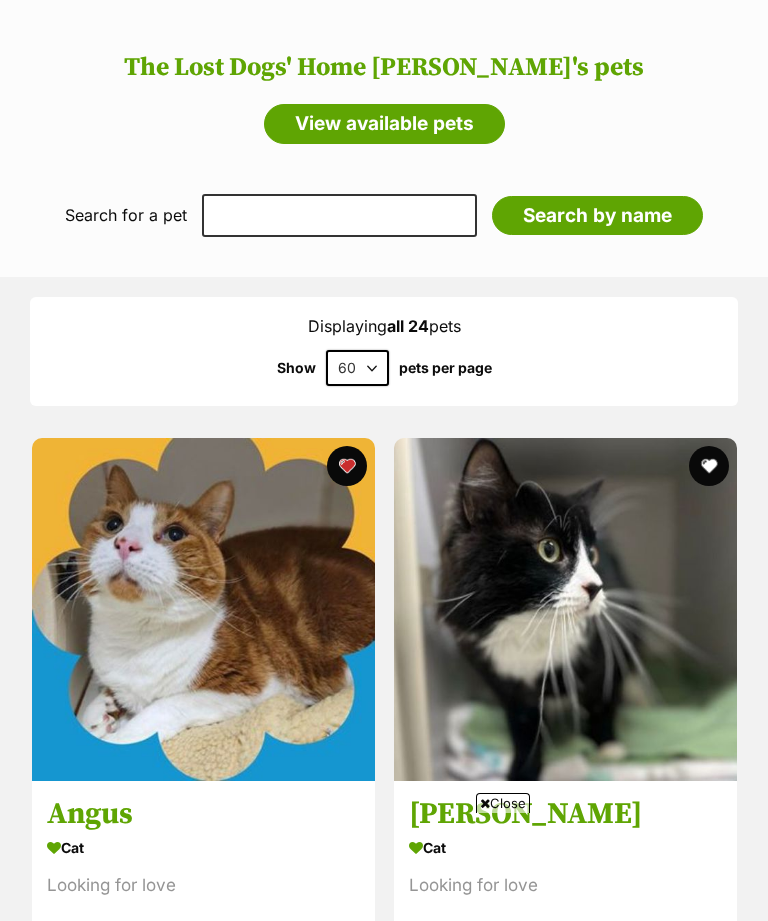 scroll, scrollTop: 0, scrollLeft: 0, axis: both 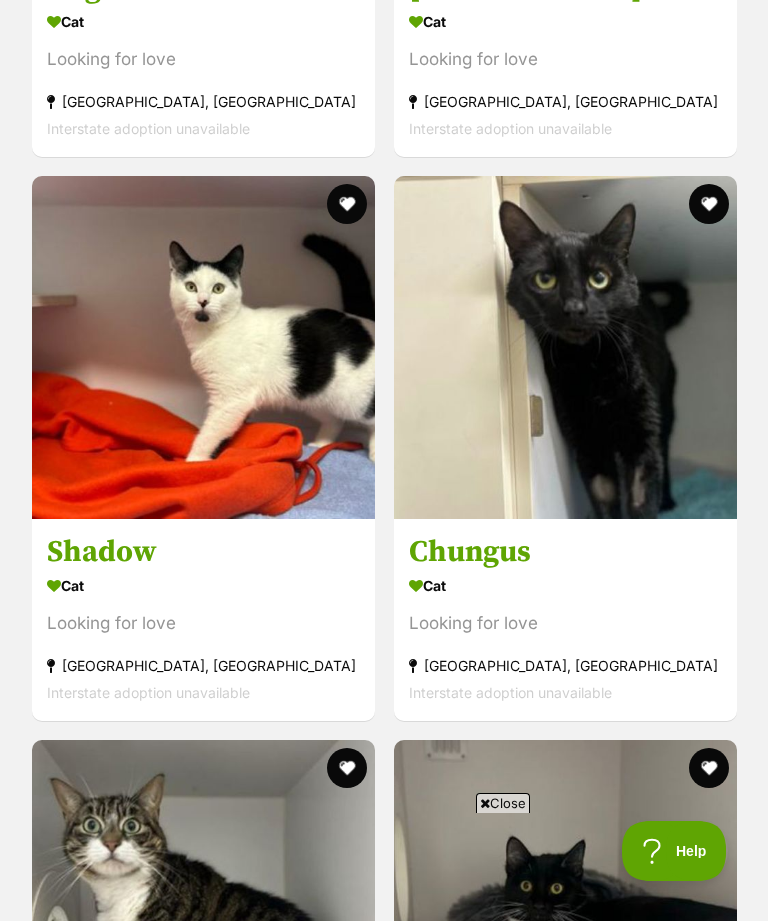 click on "Shadow" at bounding box center (203, 552) 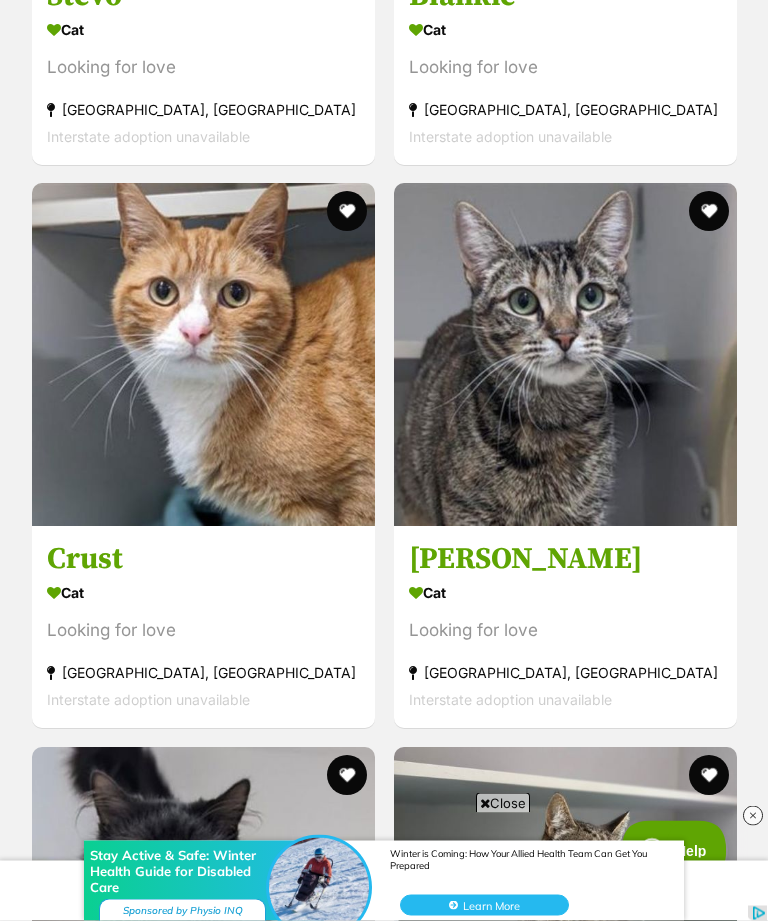 scroll, scrollTop: 4927, scrollLeft: 0, axis: vertical 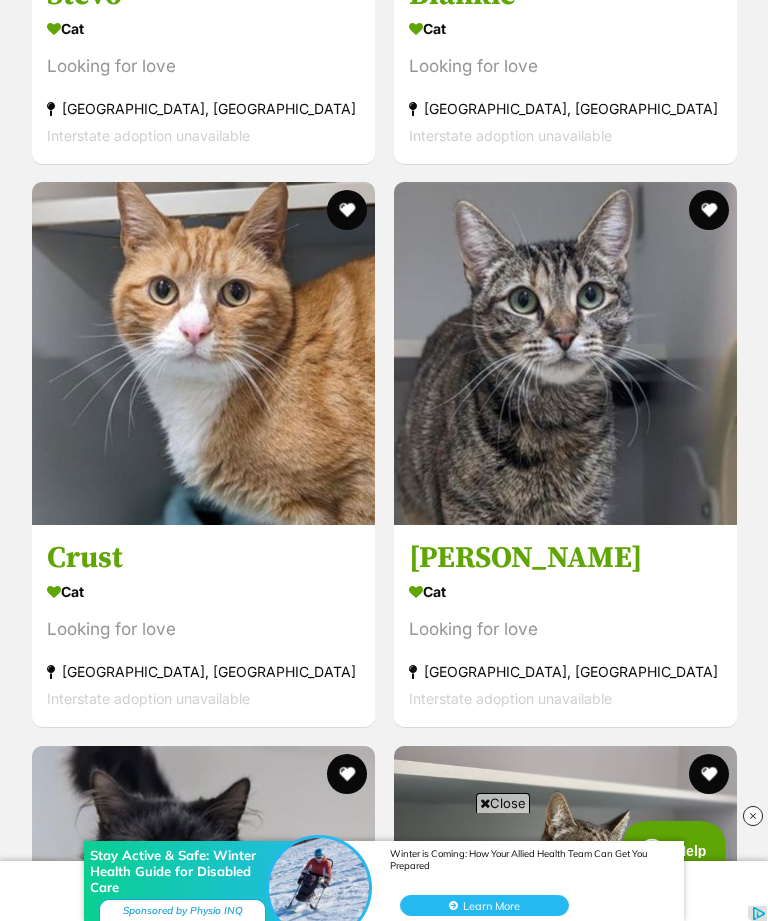 click on "Crust" at bounding box center (203, 558) 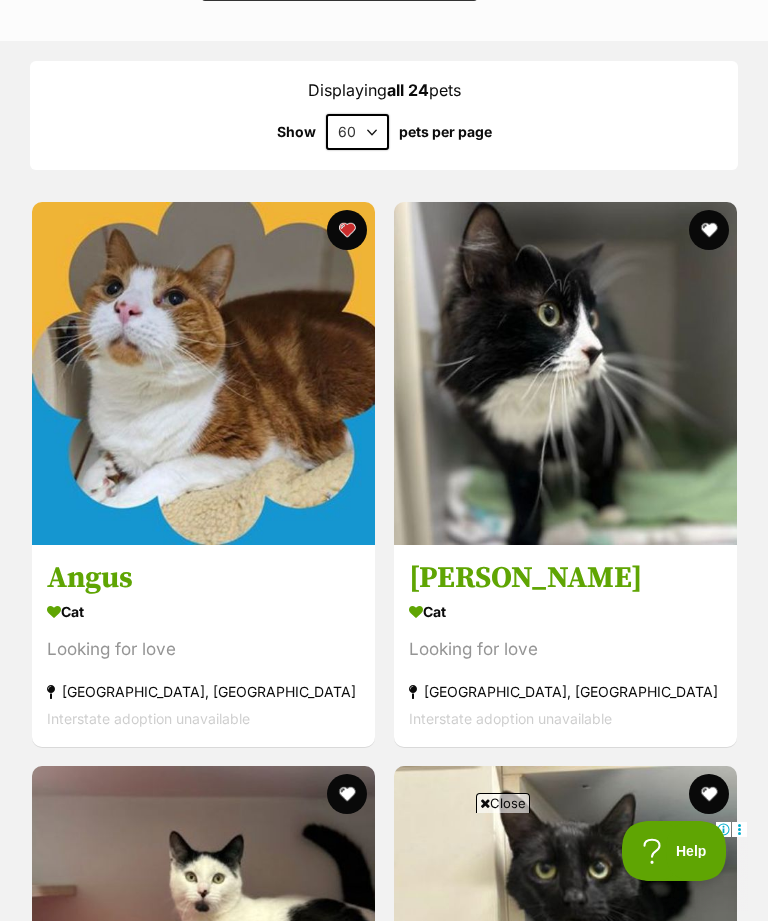 scroll, scrollTop: 1521, scrollLeft: 0, axis: vertical 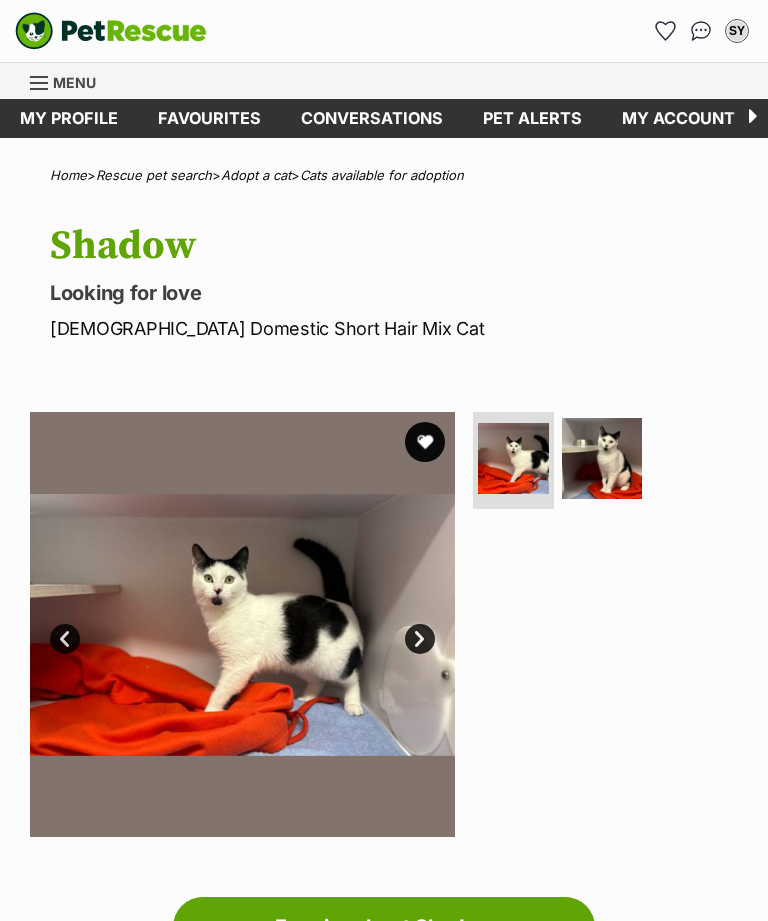 click at bounding box center [602, 458] 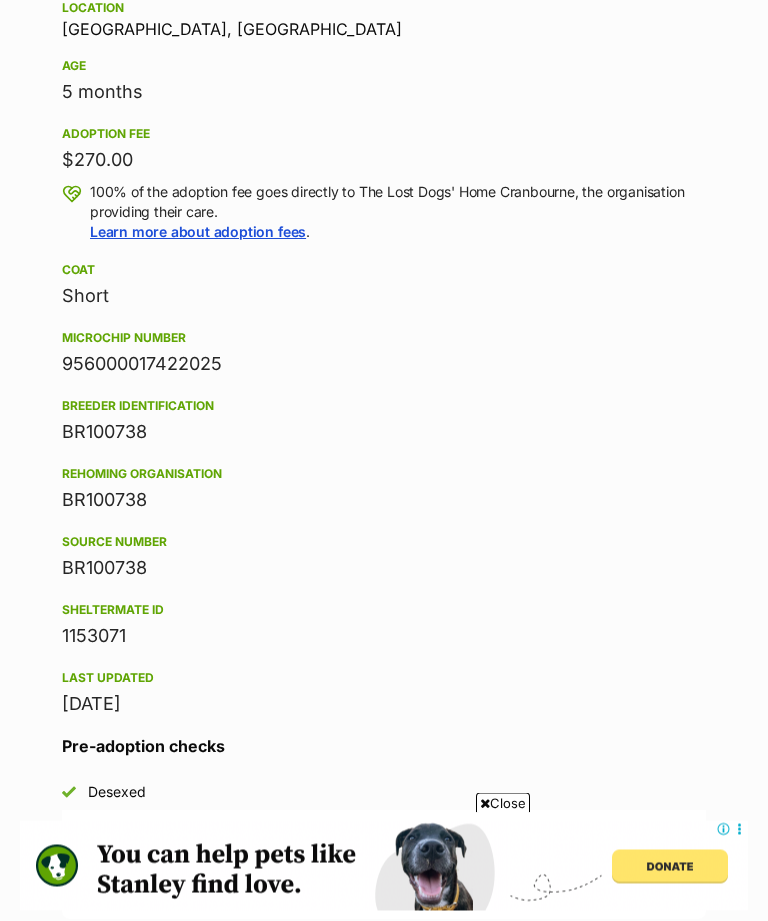 scroll, scrollTop: 1700, scrollLeft: 0, axis: vertical 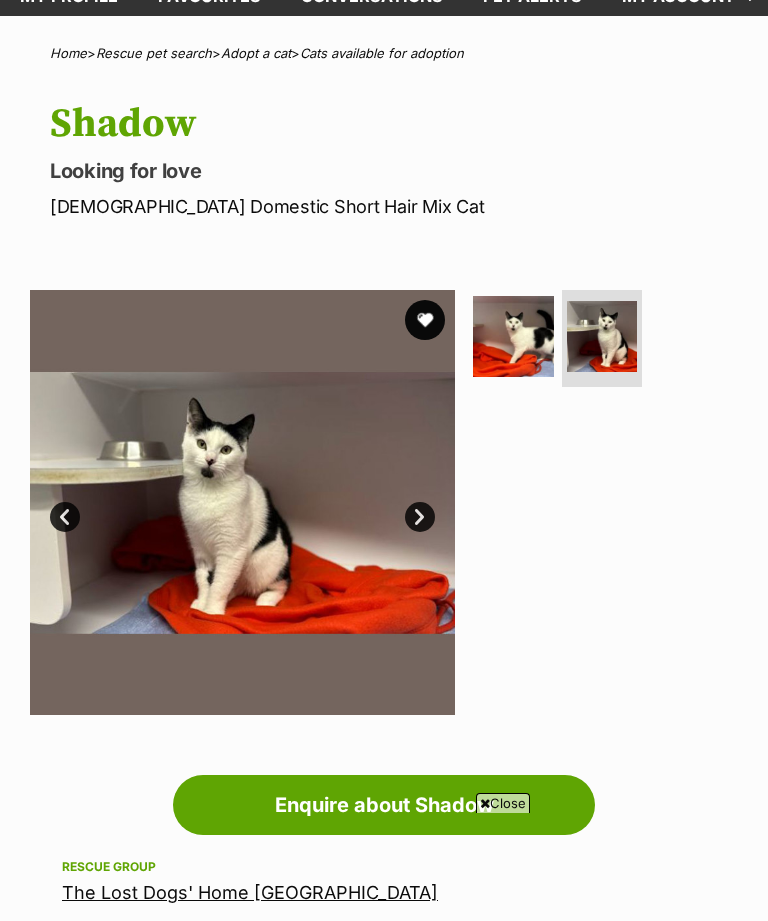 click at bounding box center (513, 336) 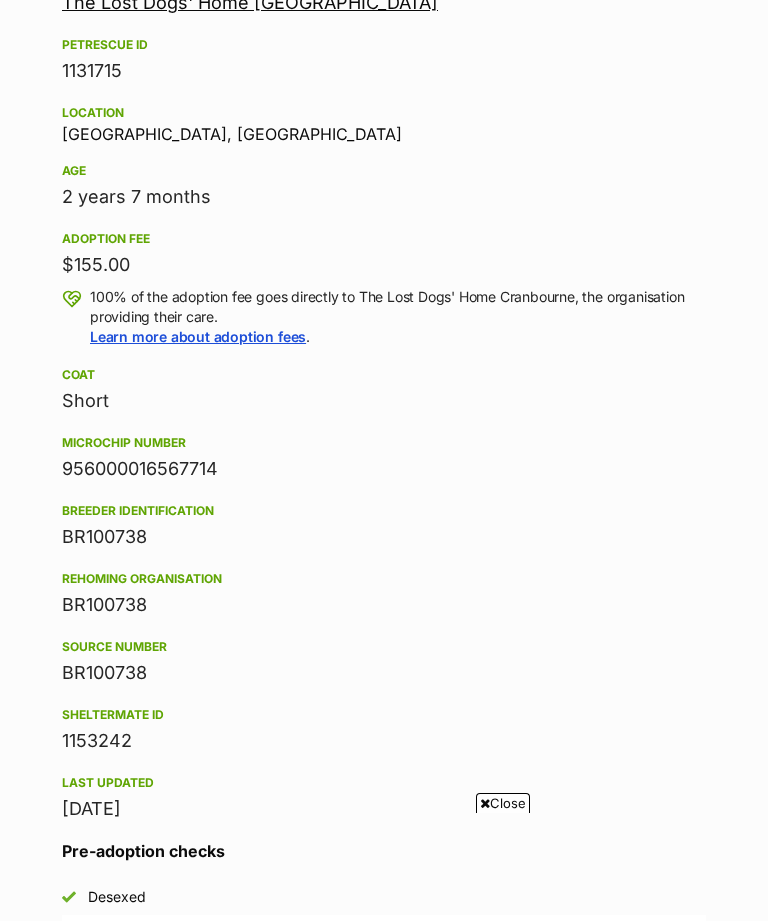 scroll, scrollTop: 1754, scrollLeft: 0, axis: vertical 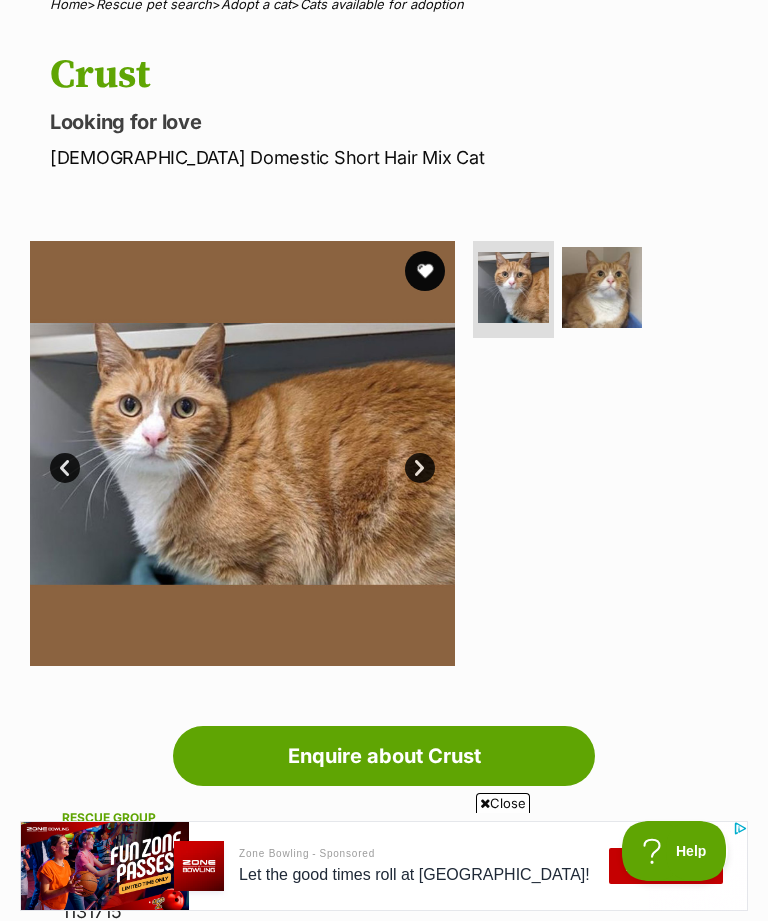 click at bounding box center [602, 287] 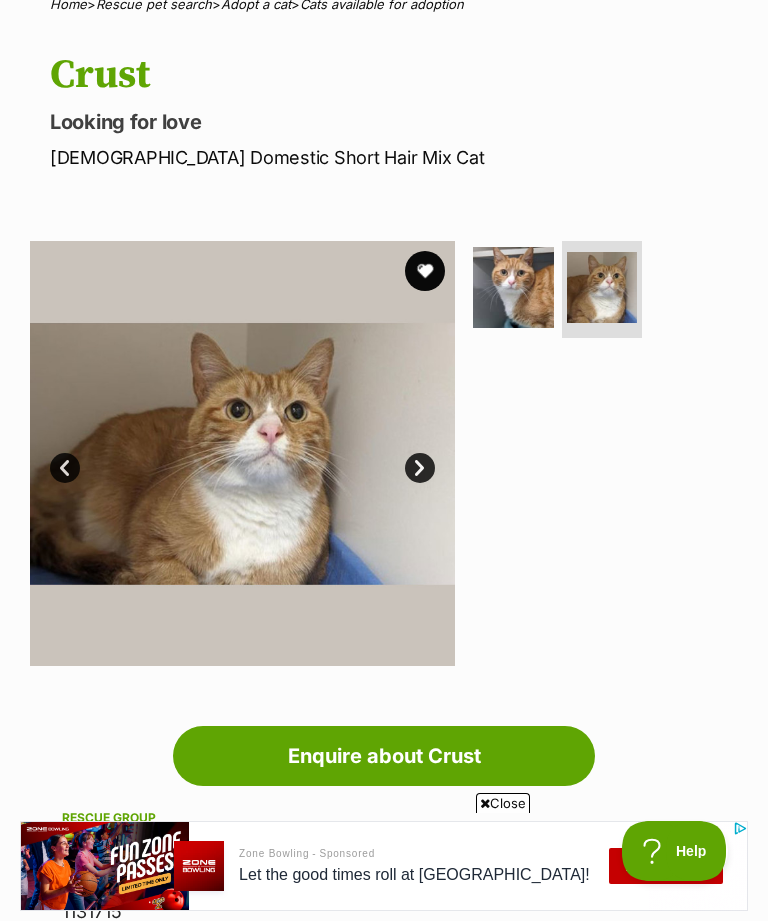 click at bounding box center (513, 287) 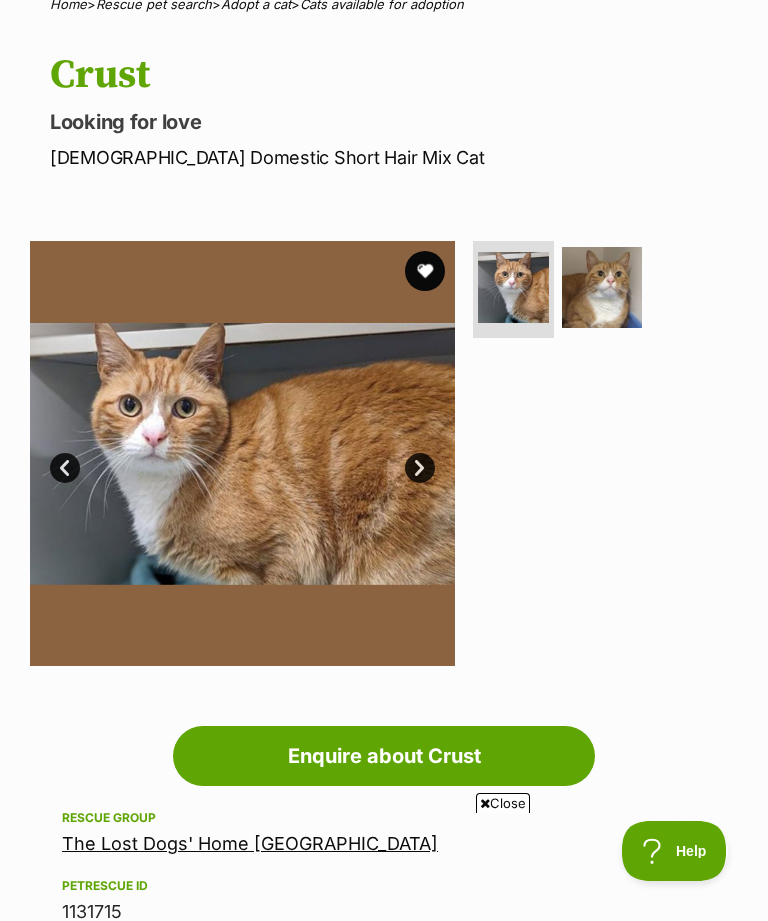 scroll, scrollTop: 0, scrollLeft: 0, axis: both 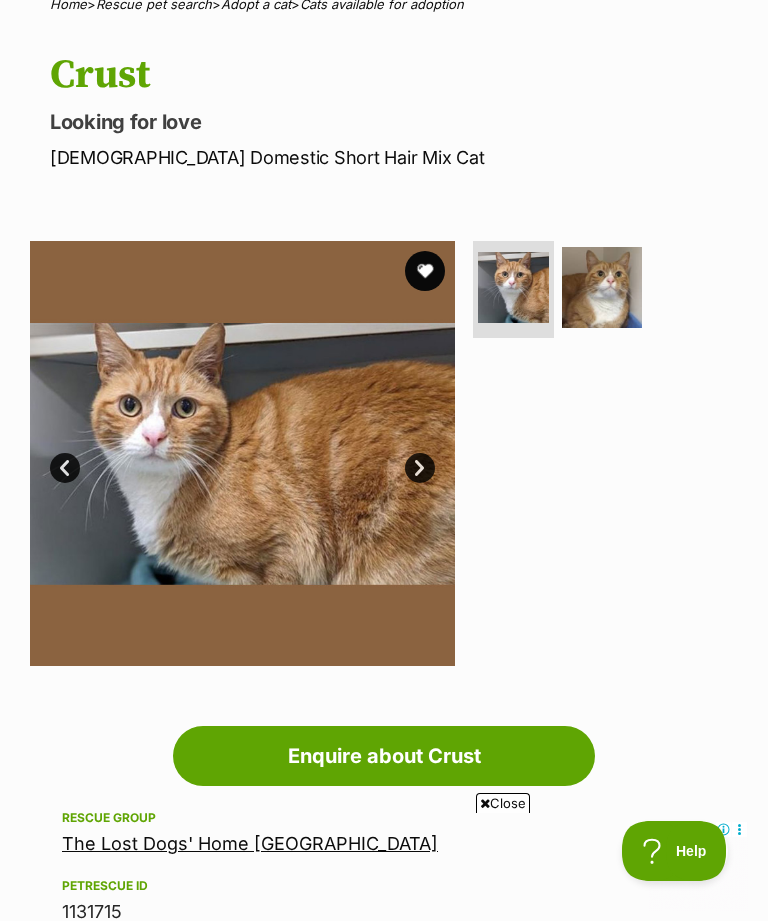 click at bounding box center (425, 271) 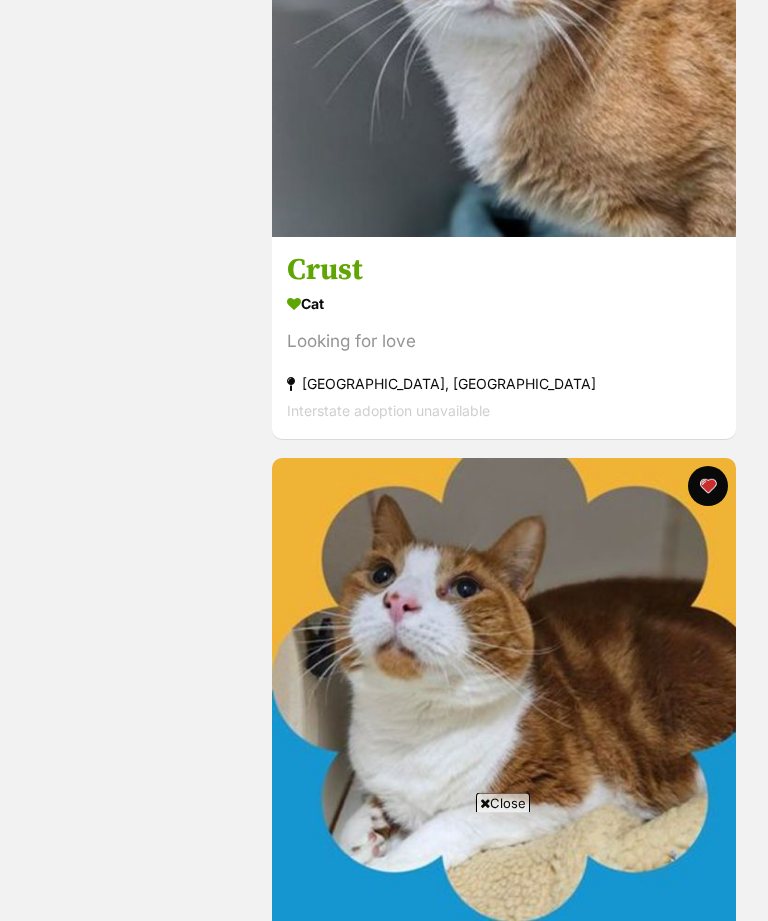 scroll, scrollTop: 1622, scrollLeft: 0, axis: vertical 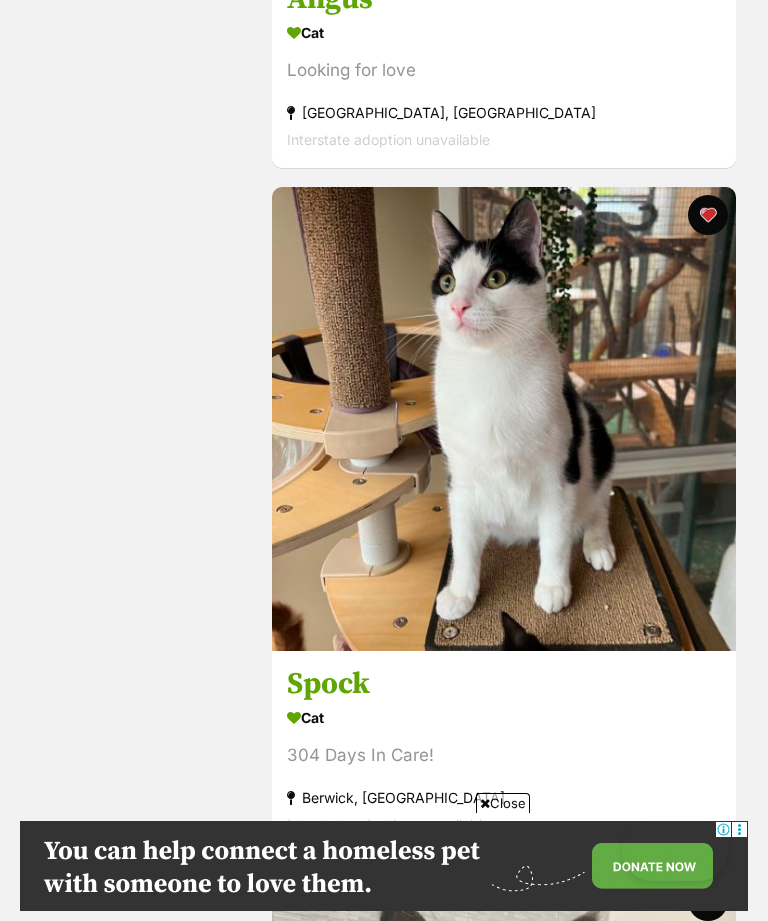 click on "Spock" at bounding box center [504, 685] 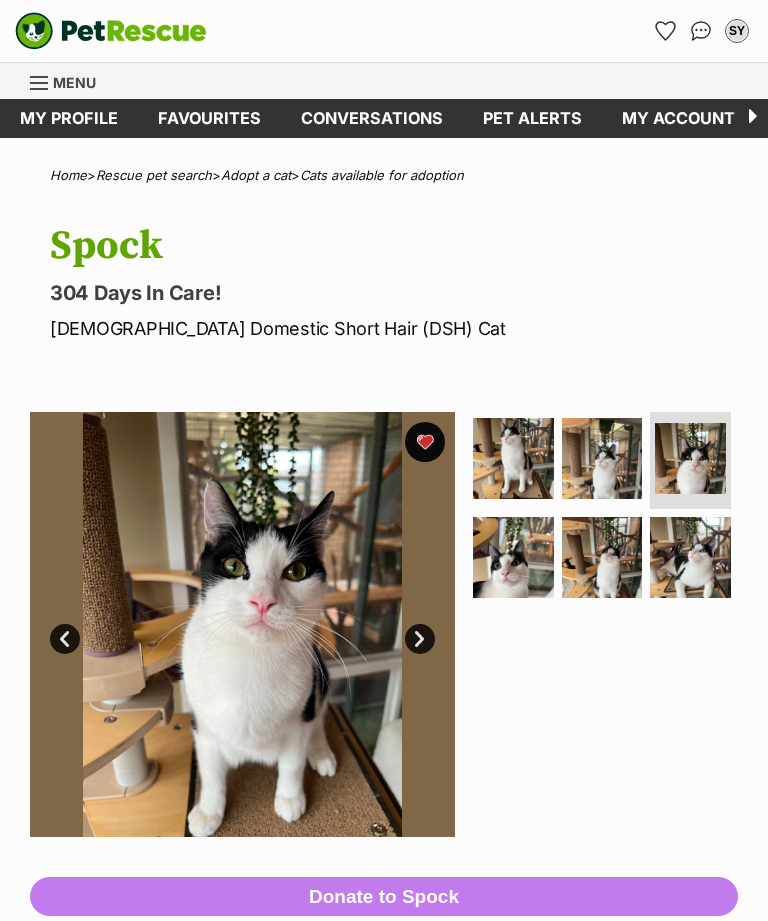 scroll, scrollTop: 0, scrollLeft: 0, axis: both 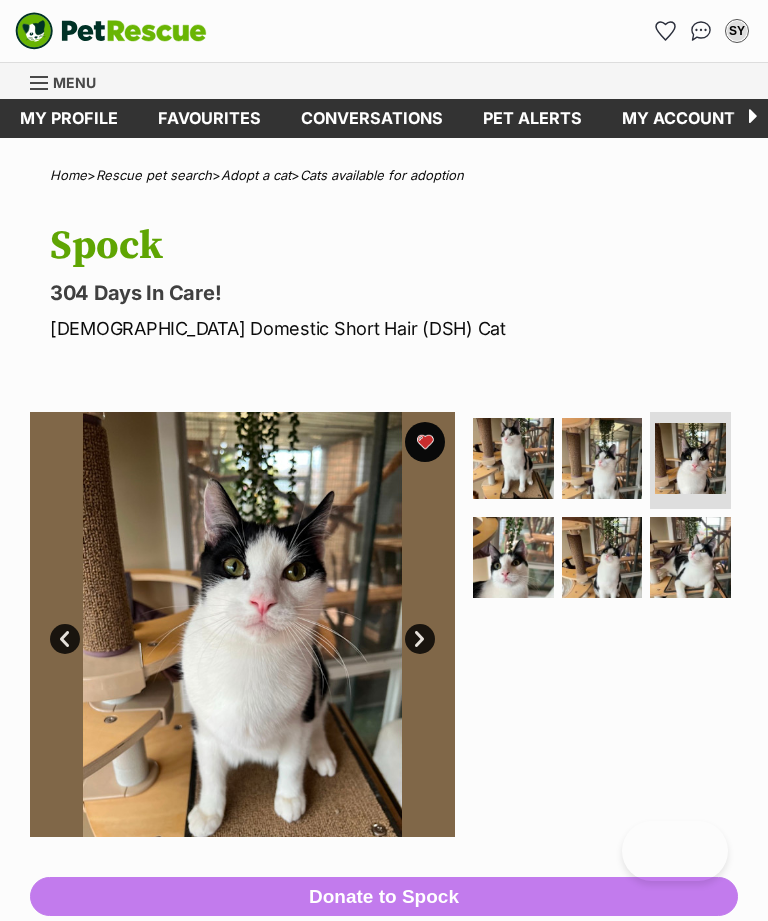 click at bounding box center [690, 557] 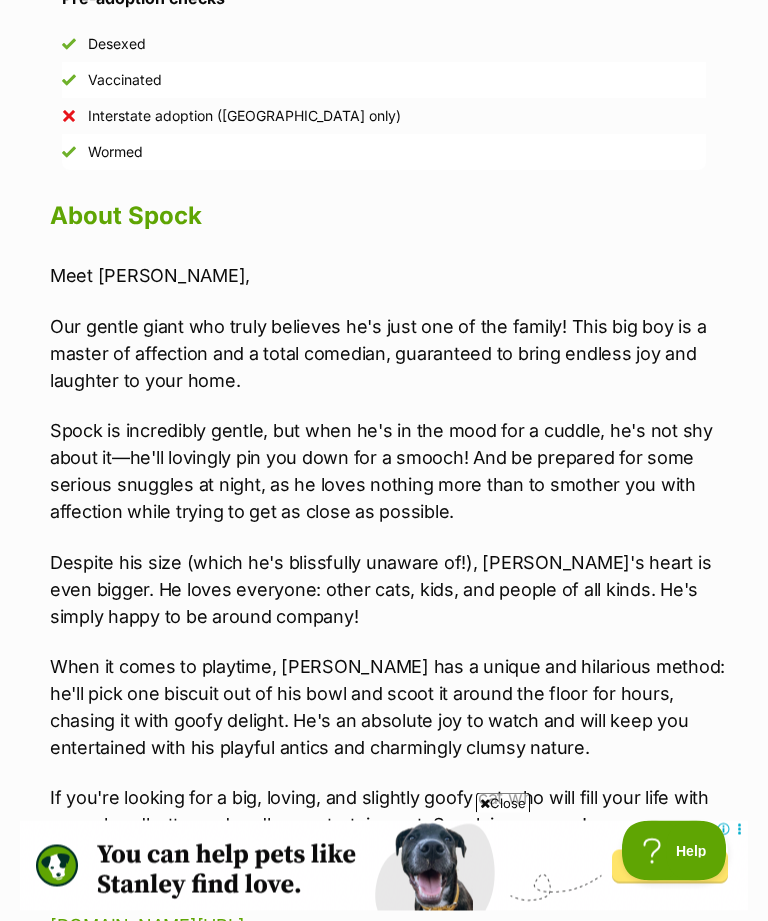 scroll, scrollTop: 1742, scrollLeft: 0, axis: vertical 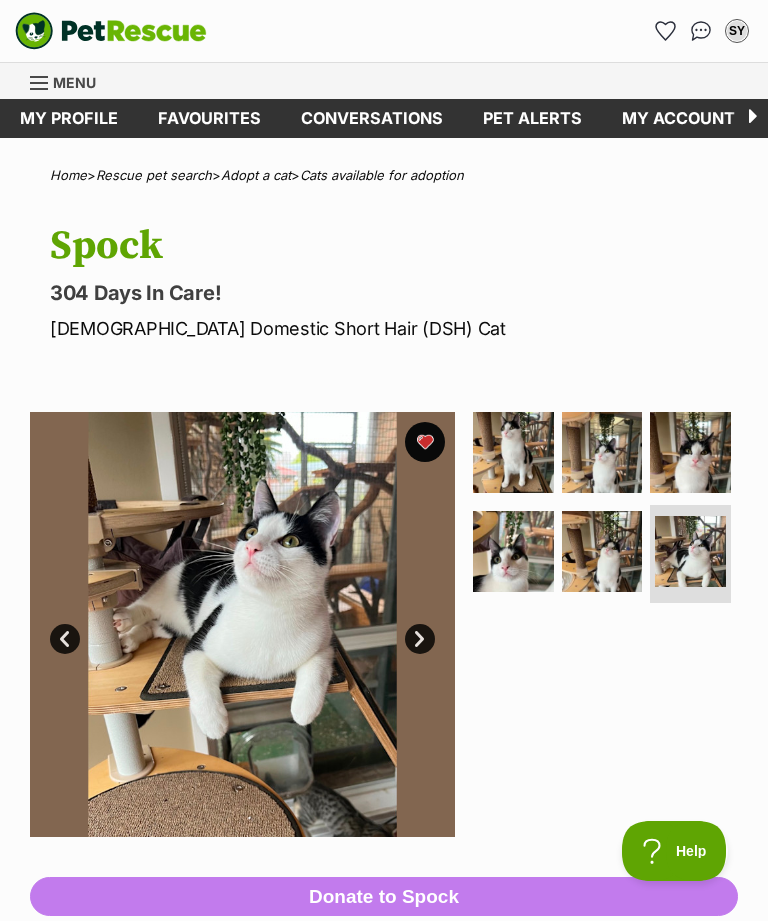 click at bounding box center (690, 452) 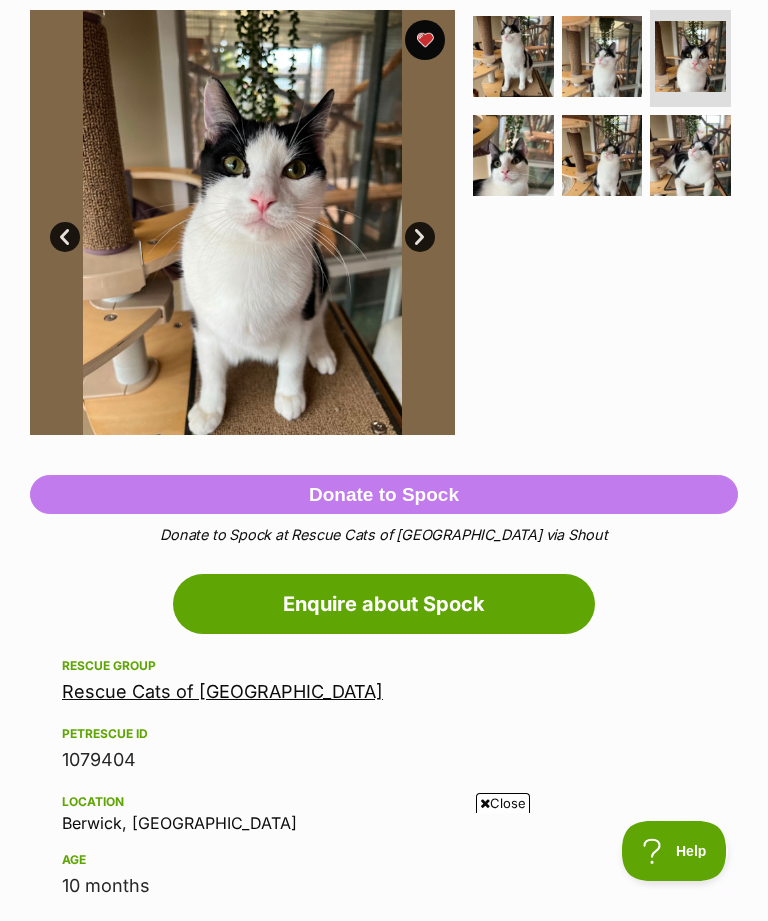 scroll, scrollTop: 0, scrollLeft: 0, axis: both 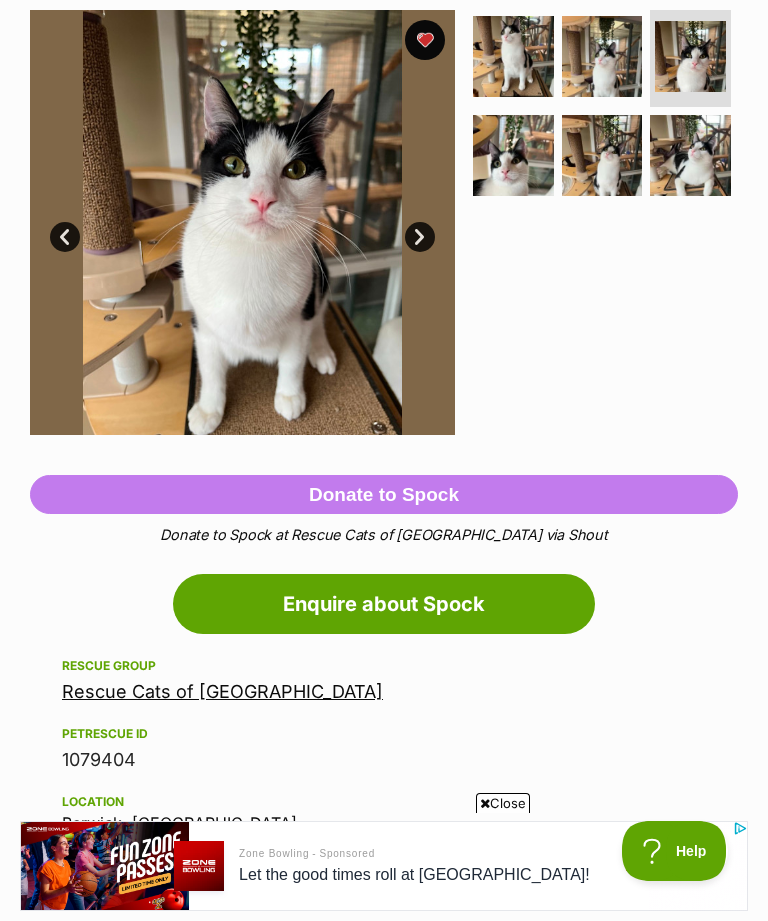 click on "Rescue Cats of [GEOGRAPHIC_DATA]" at bounding box center [222, 691] 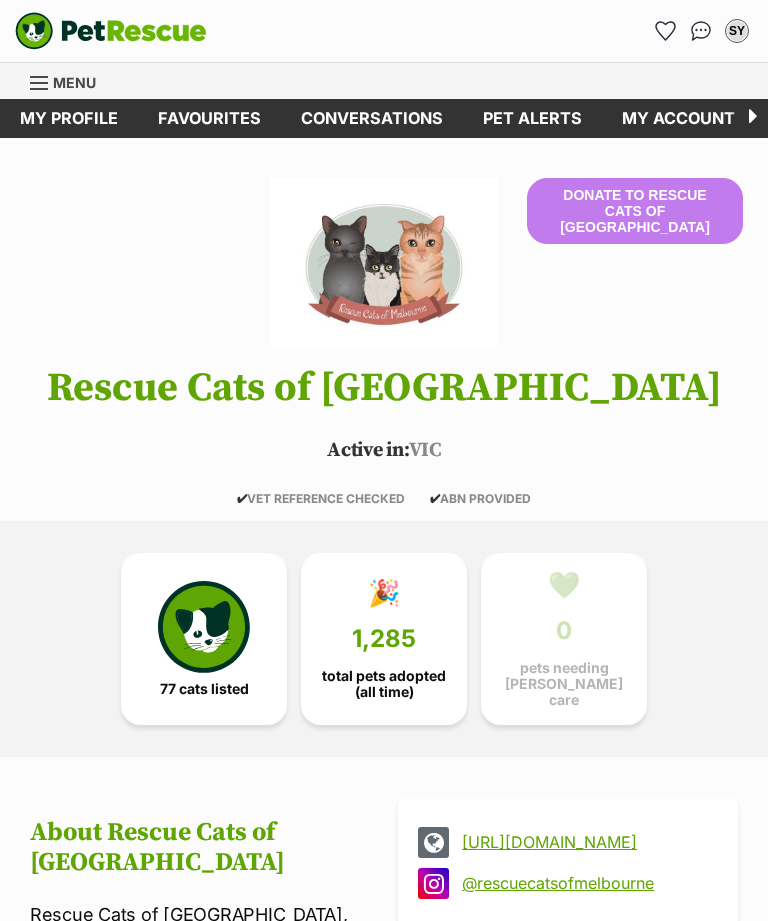 scroll, scrollTop: 0, scrollLeft: 0, axis: both 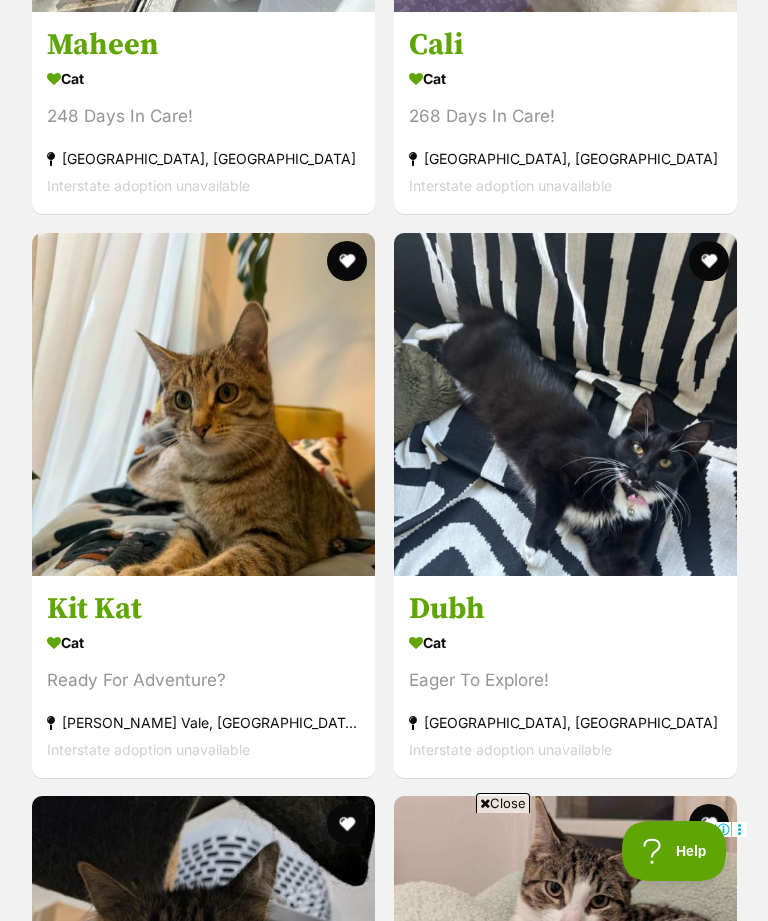click on "Dubh" at bounding box center (565, 608) 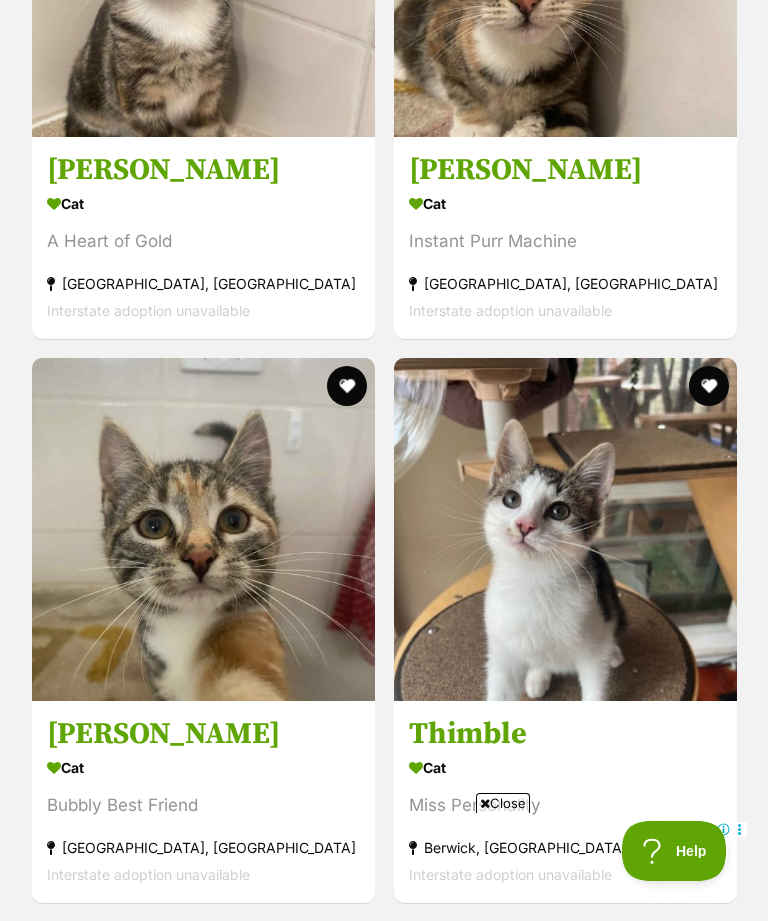 scroll, scrollTop: 0, scrollLeft: 0, axis: both 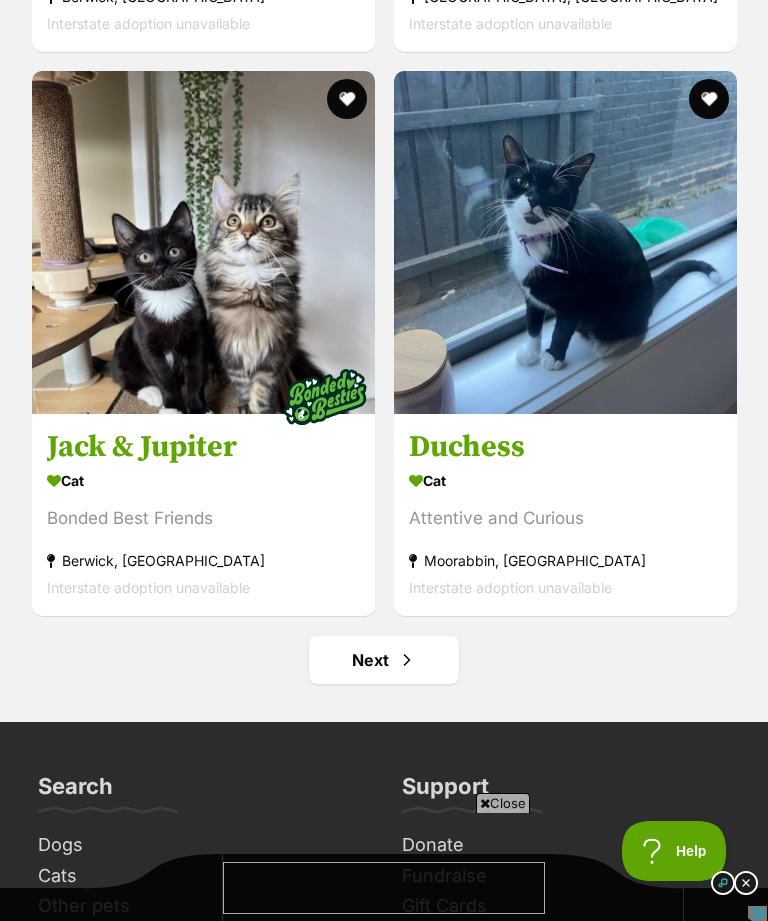 click on "Next" at bounding box center [384, 660] 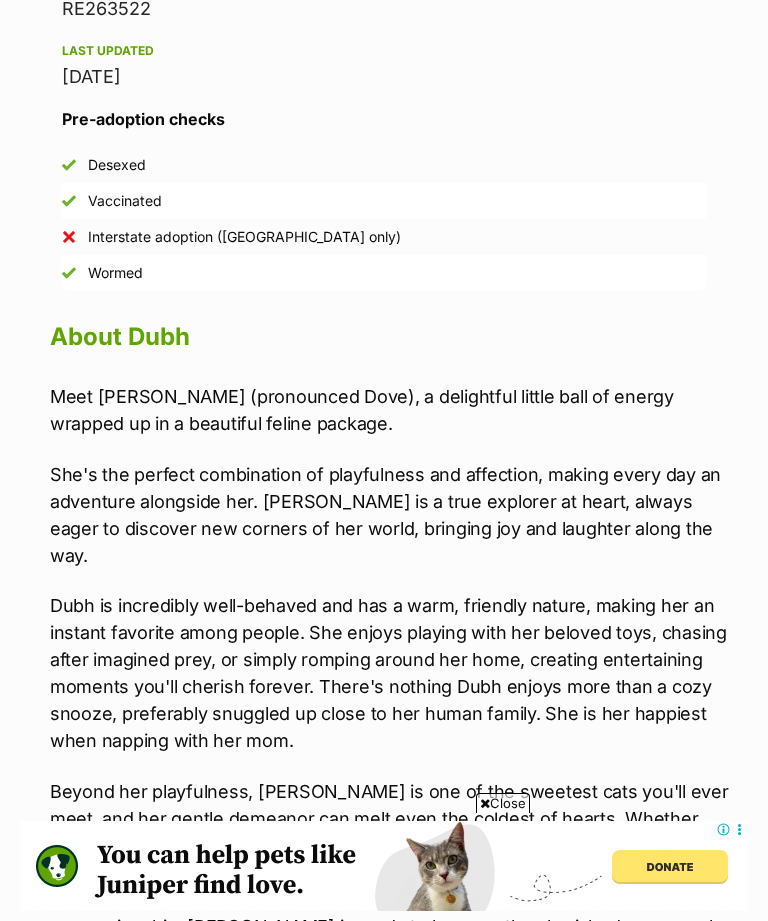 scroll, scrollTop: 1619, scrollLeft: 0, axis: vertical 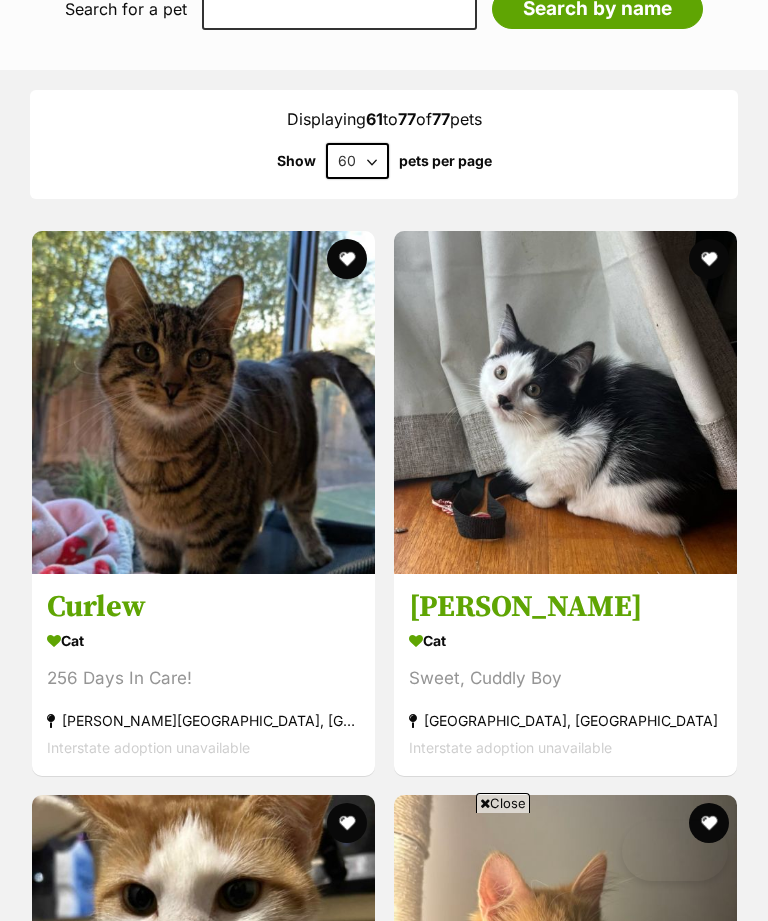 click on "[PERSON_NAME]" at bounding box center (565, 607) 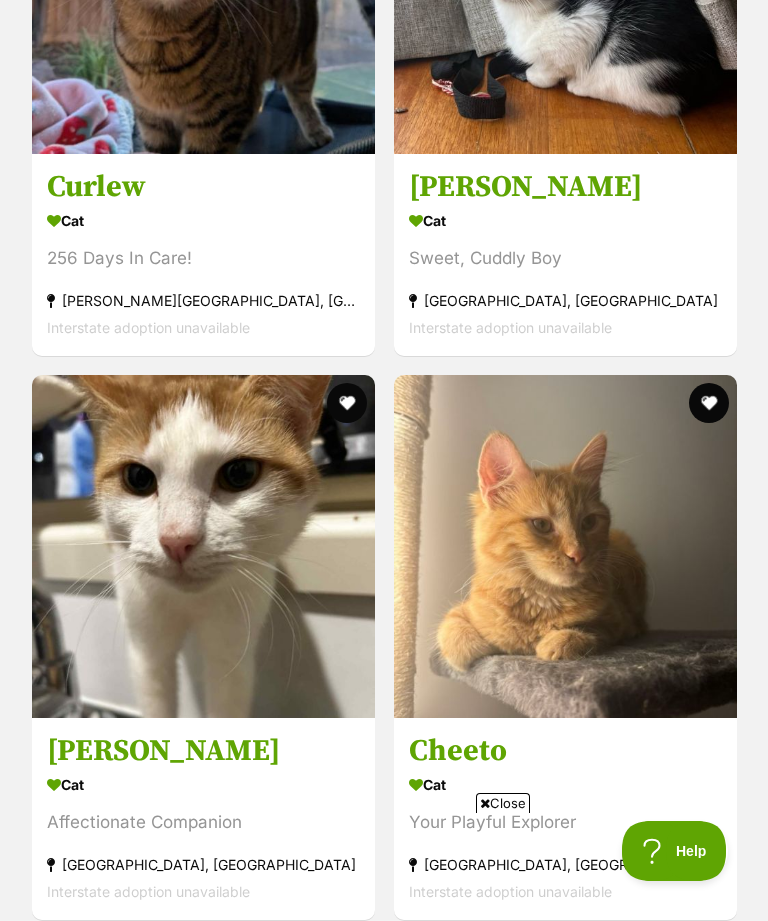 scroll, scrollTop: 2859, scrollLeft: 0, axis: vertical 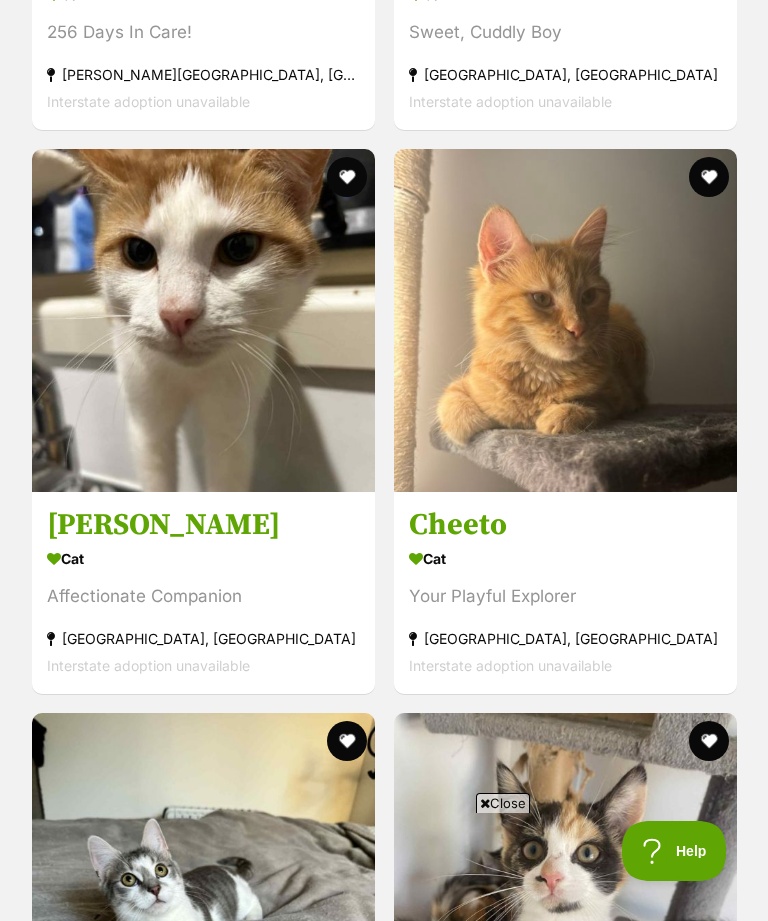 click on "Cheeto" at bounding box center [565, 525] 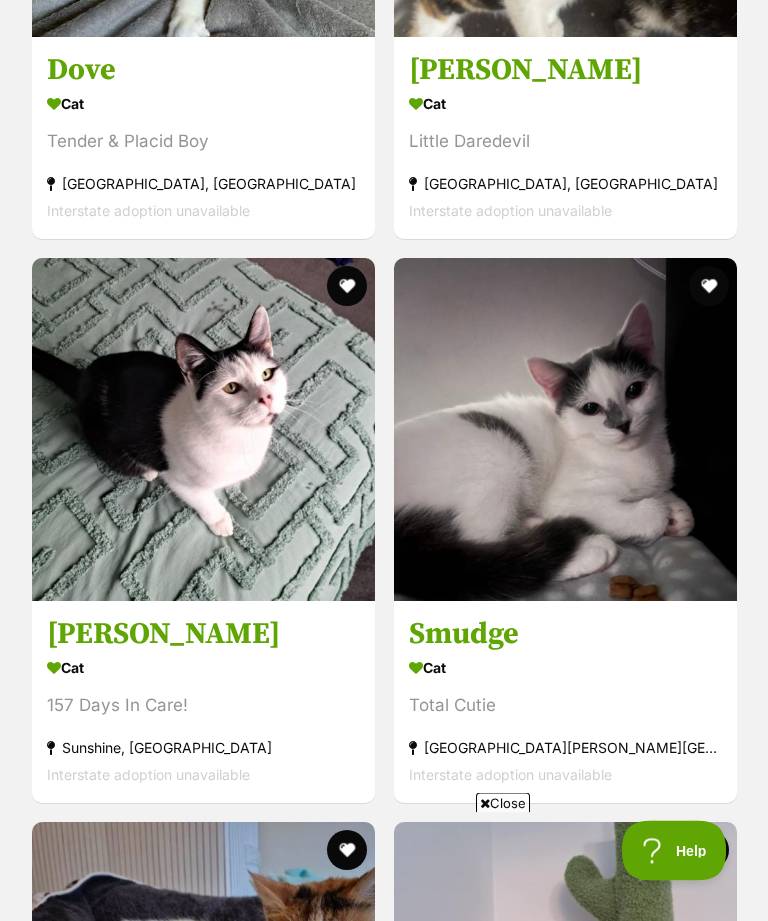 scroll, scrollTop: 3878, scrollLeft: 0, axis: vertical 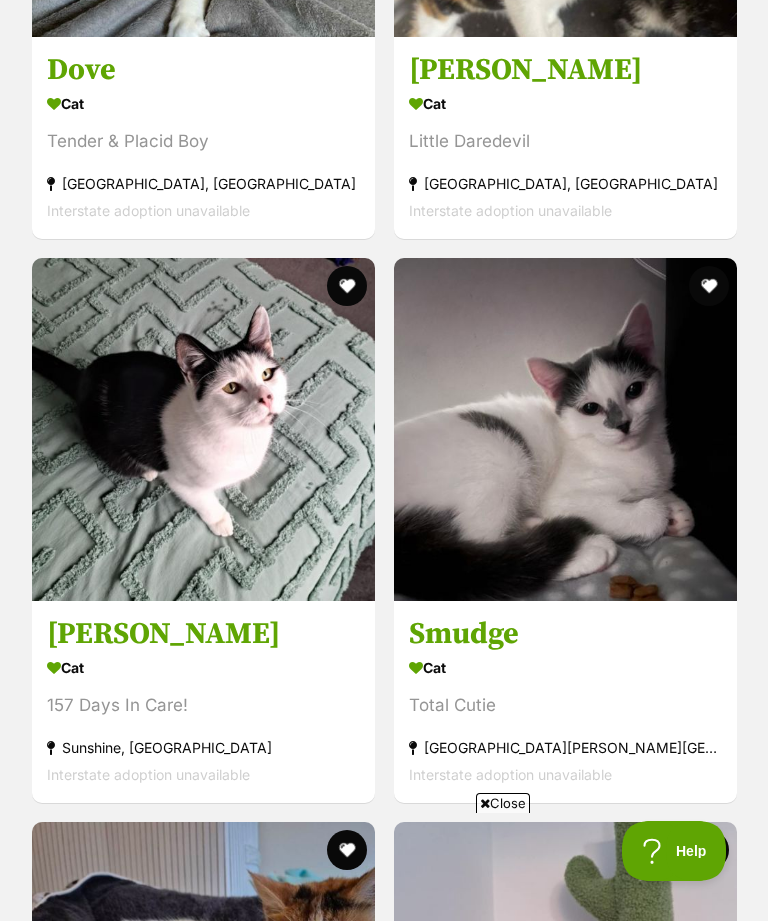 click on "Smudge" at bounding box center (565, 634) 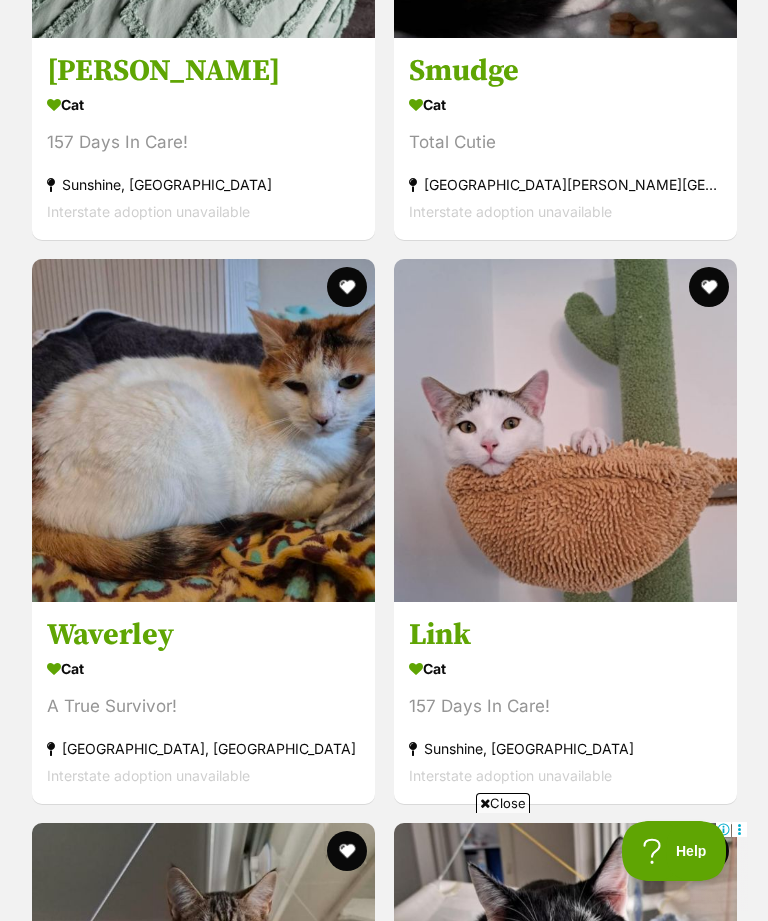 scroll, scrollTop: 0, scrollLeft: 0, axis: both 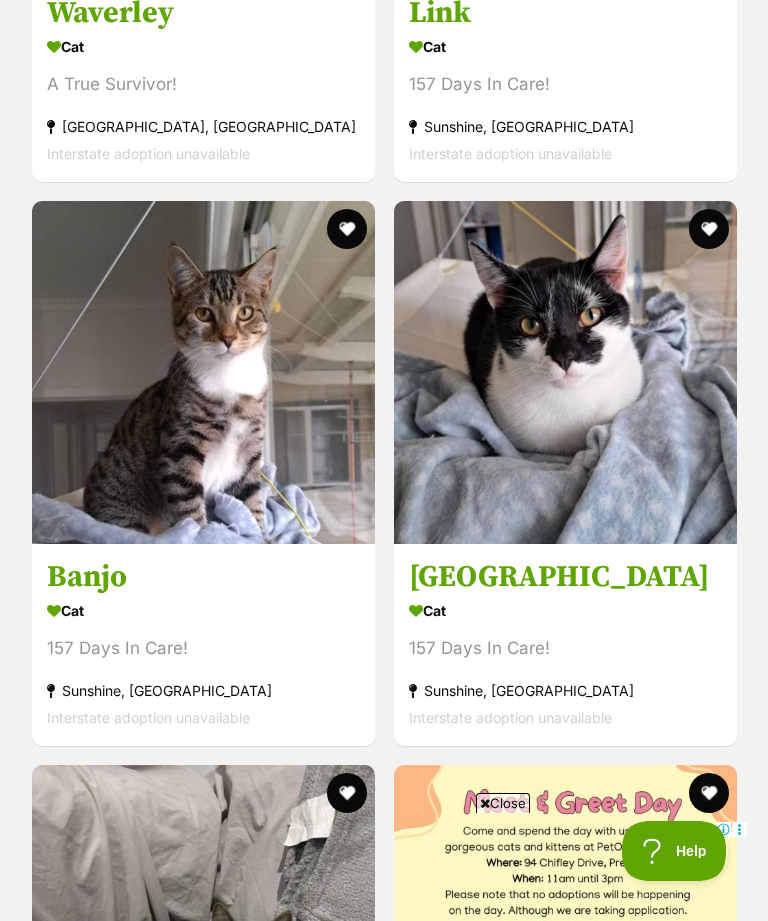 click on "Muushu" at bounding box center [565, 577] 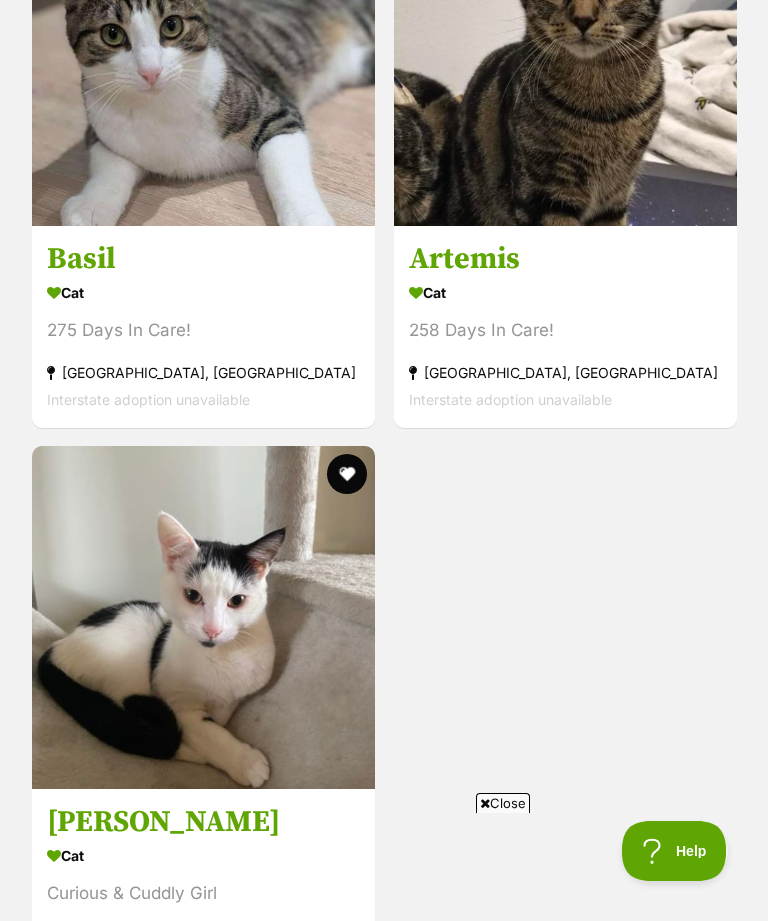 scroll, scrollTop: 0, scrollLeft: 0, axis: both 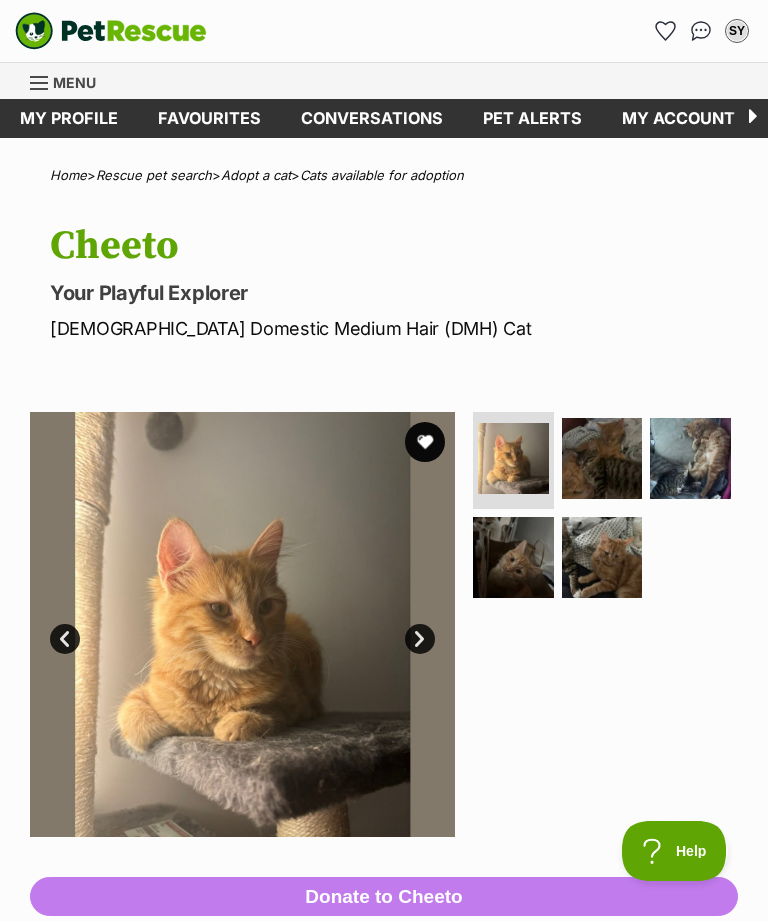 click at bounding box center (690, 458) 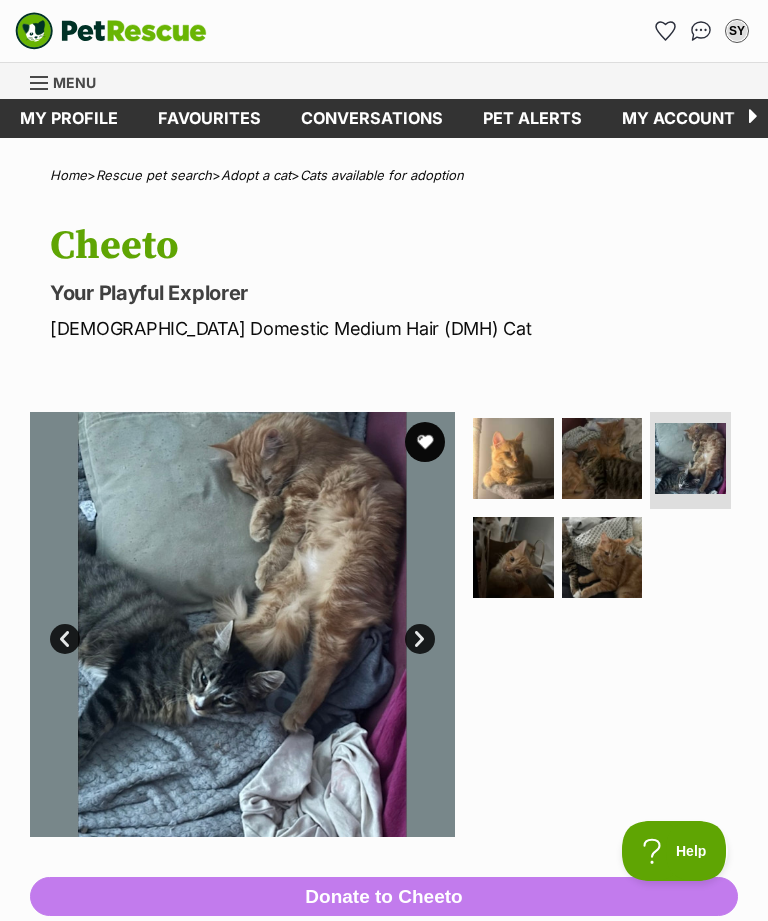 scroll, scrollTop: 0, scrollLeft: 0, axis: both 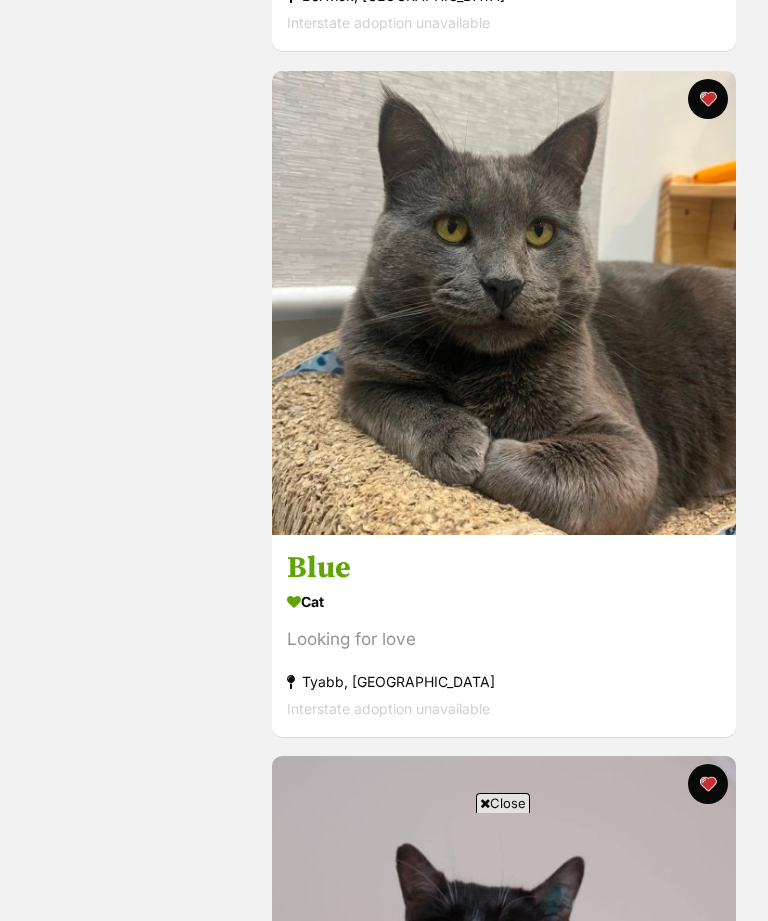 click on "Cat" at bounding box center [504, 601] 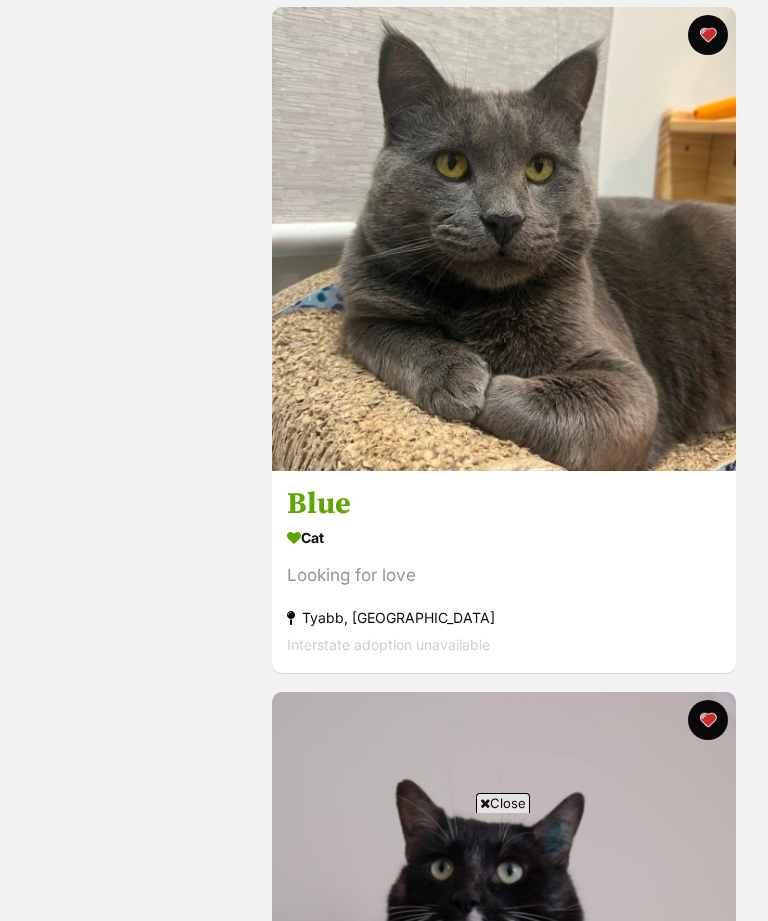 click on "Pingu" at bounding box center [504, 1190] 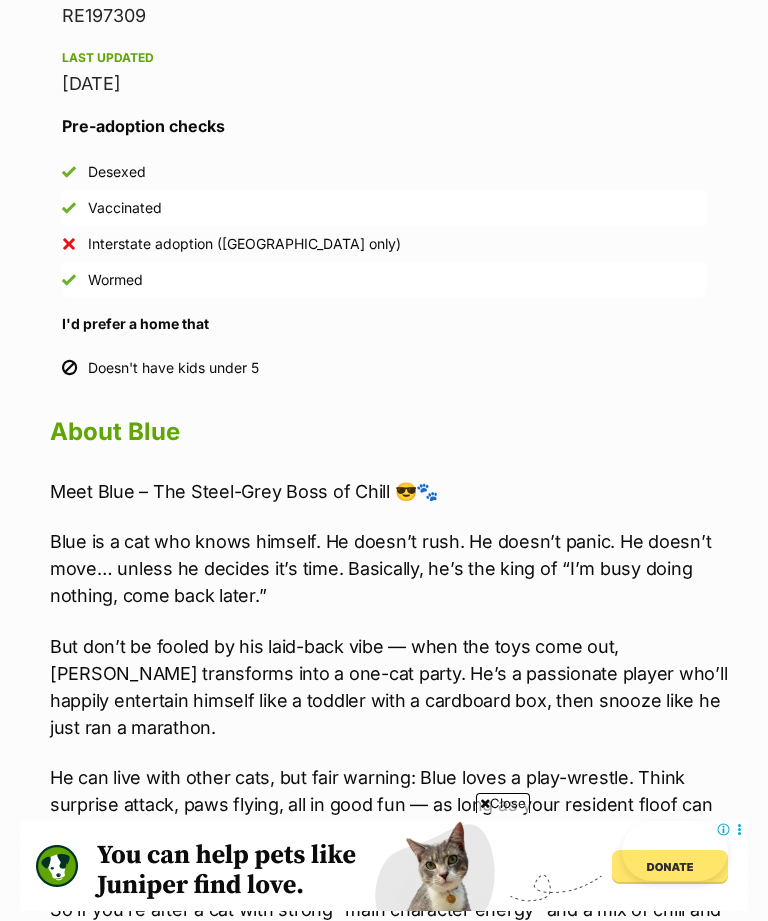 scroll, scrollTop: 0, scrollLeft: 0, axis: both 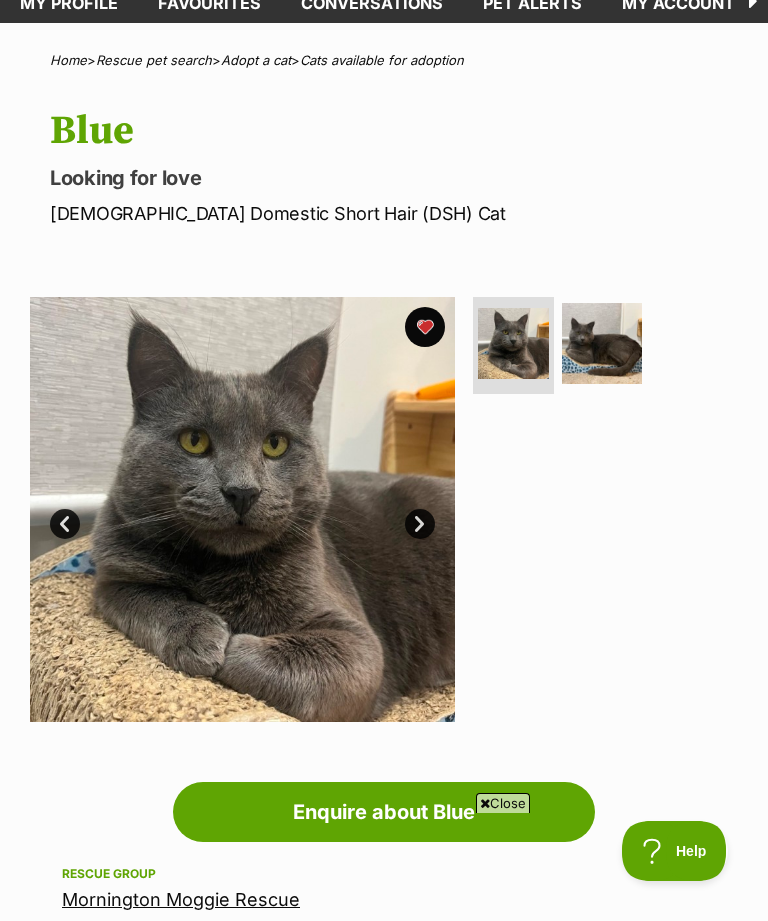 click at bounding box center (602, 343) 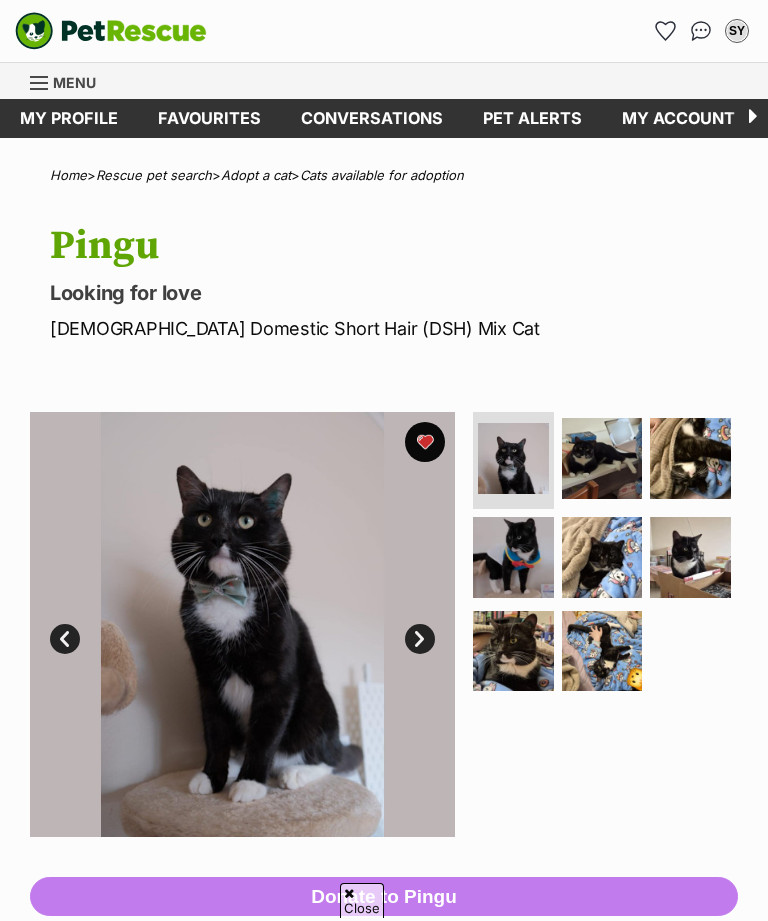 scroll, scrollTop: 1698, scrollLeft: 0, axis: vertical 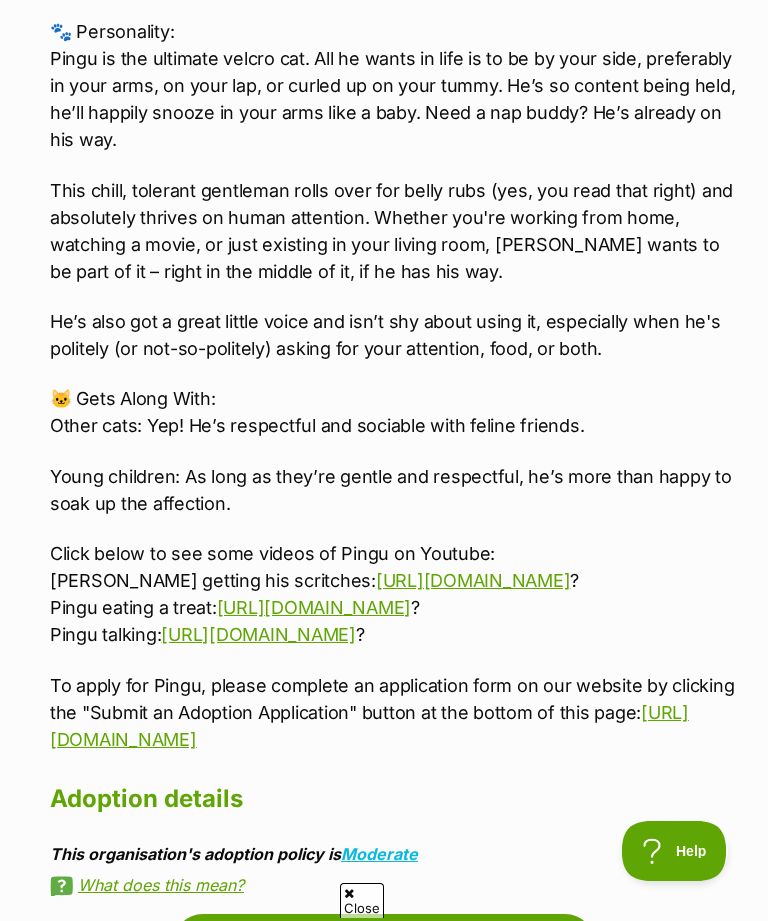 click on "https://youtube.com/shorts/PmNuCViiaHo" at bounding box center [473, 580] 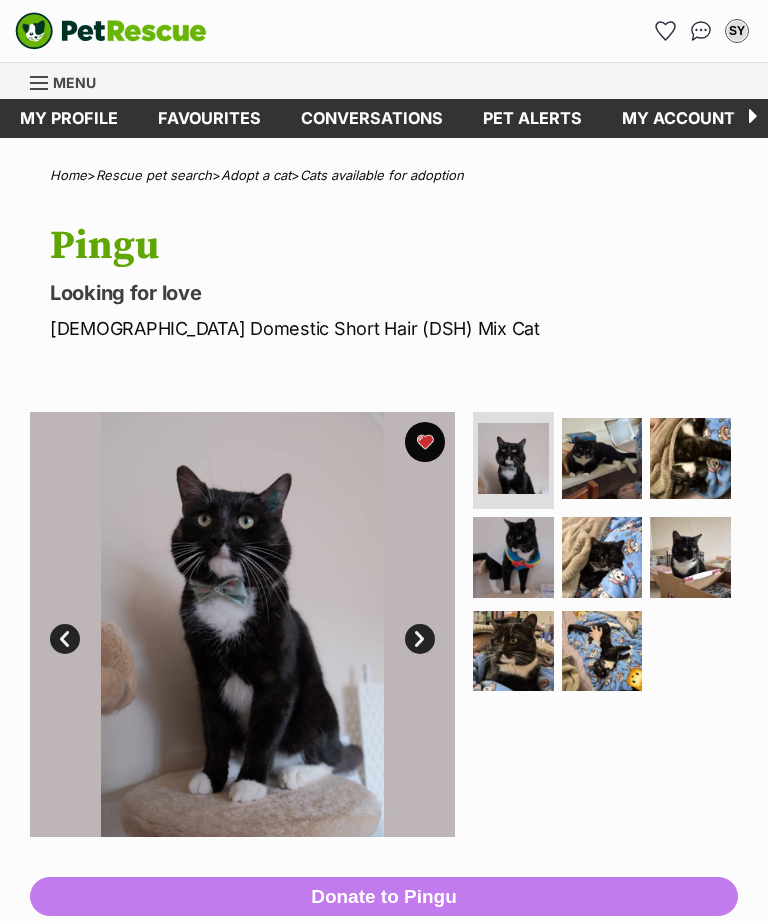 scroll, scrollTop: 2230, scrollLeft: 0, axis: vertical 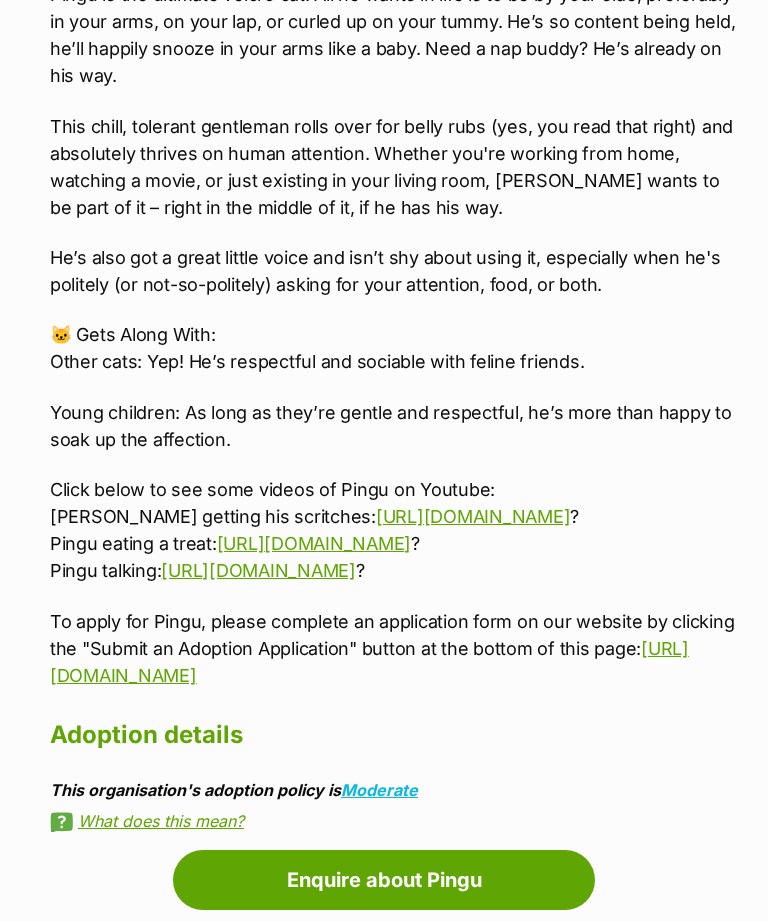 click on "[URL][DOMAIN_NAME]" at bounding box center (314, 543) 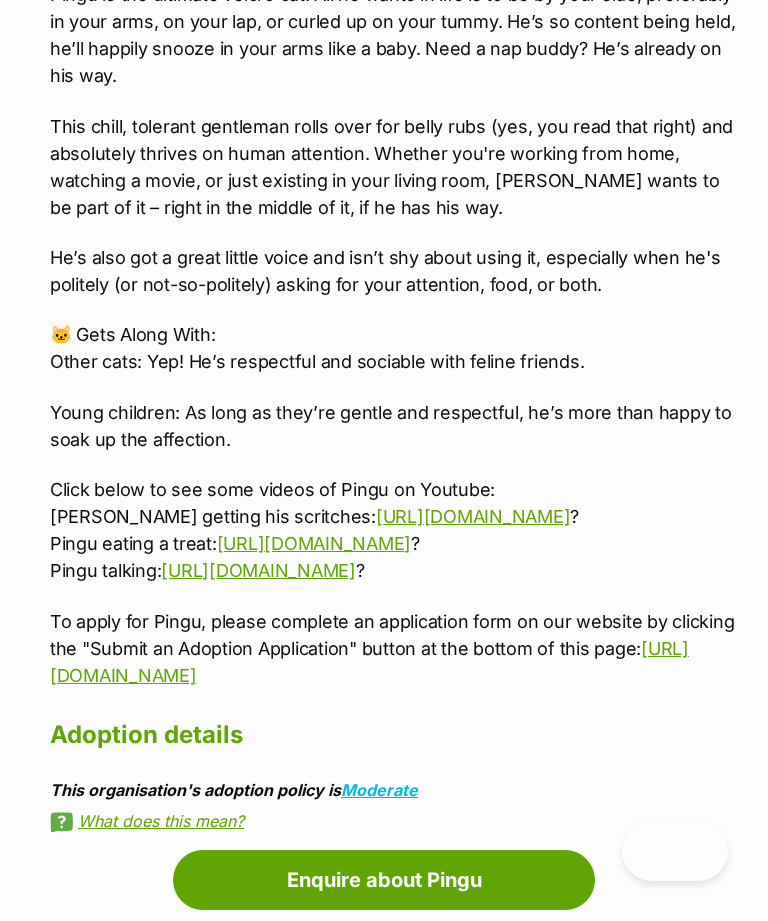 click on "[URL][DOMAIN_NAME]" at bounding box center [258, 570] 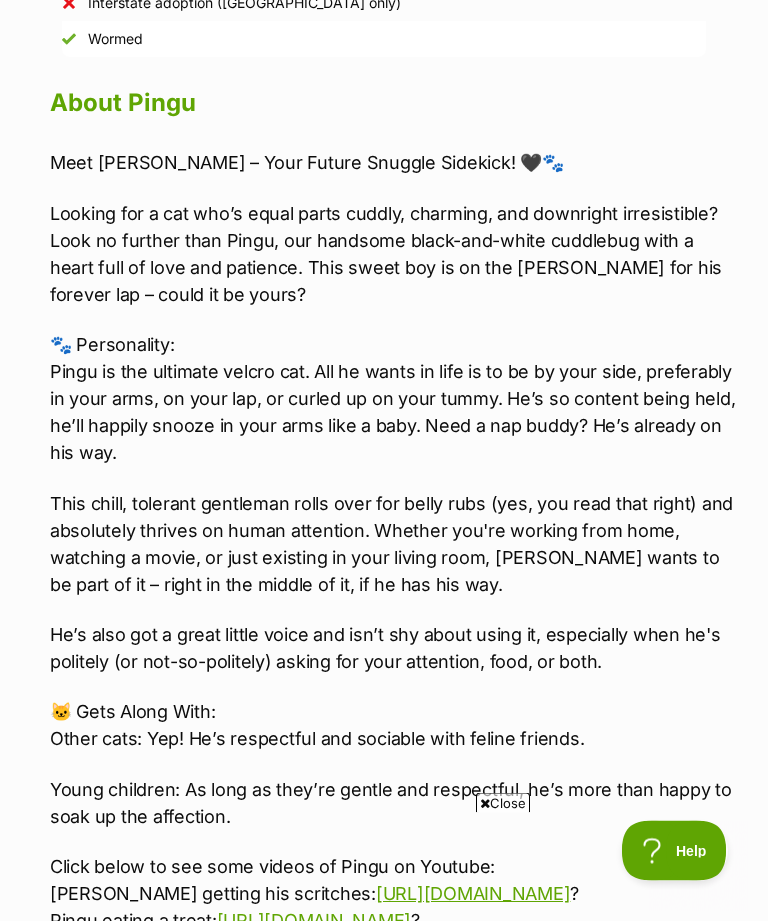 scroll, scrollTop: 0, scrollLeft: 0, axis: both 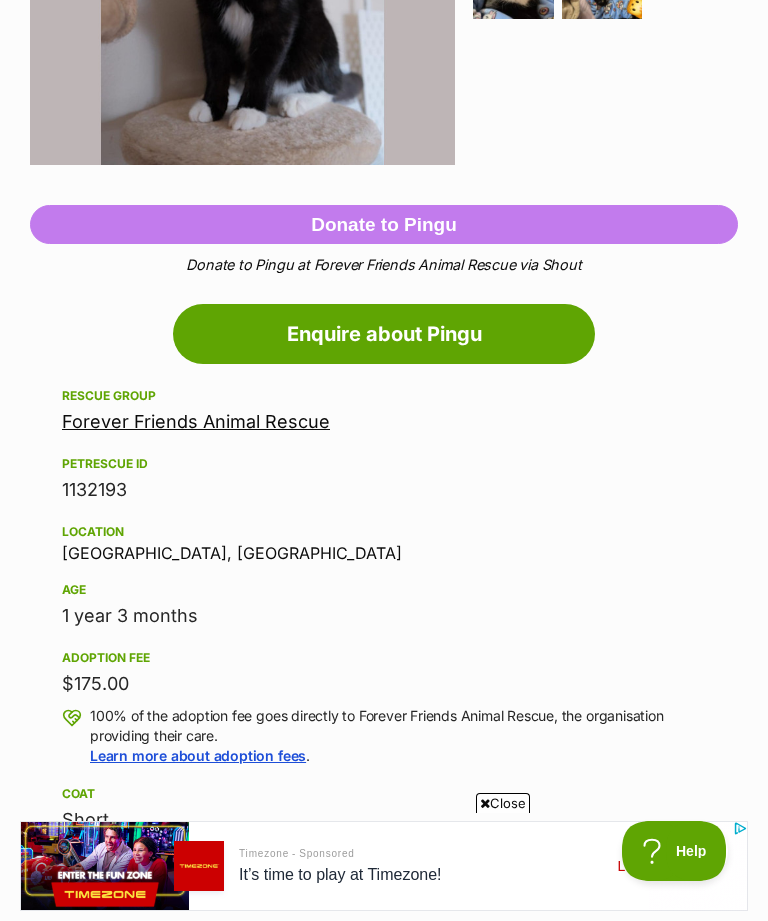 click on "Forever Friends Animal Rescue" at bounding box center [196, 421] 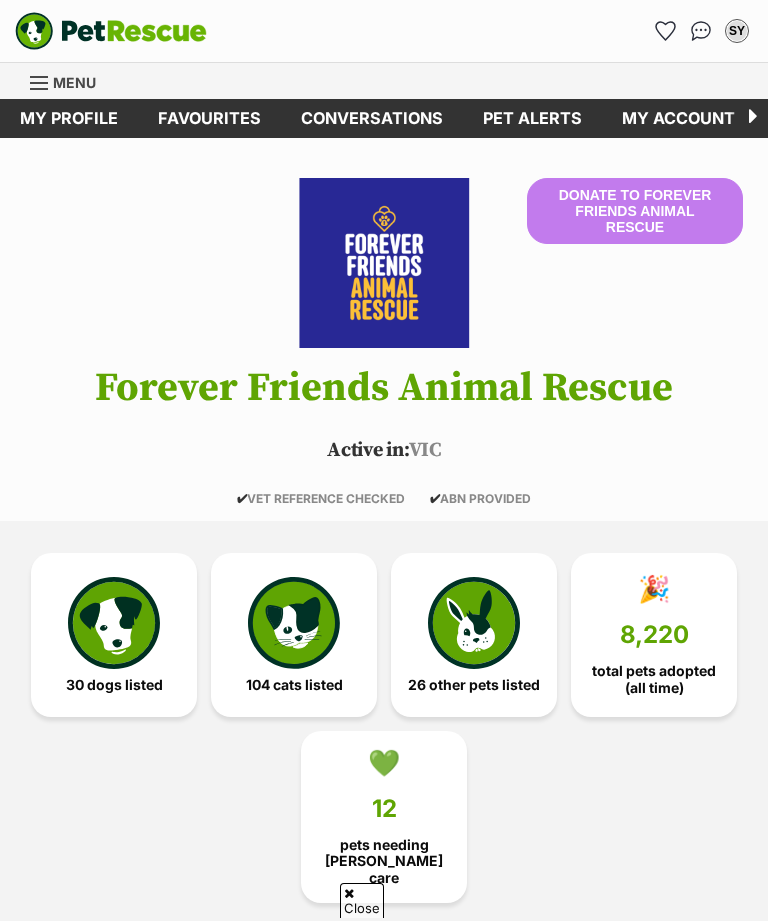 scroll, scrollTop: 2181, scrollLeft: 0, axis: vertical 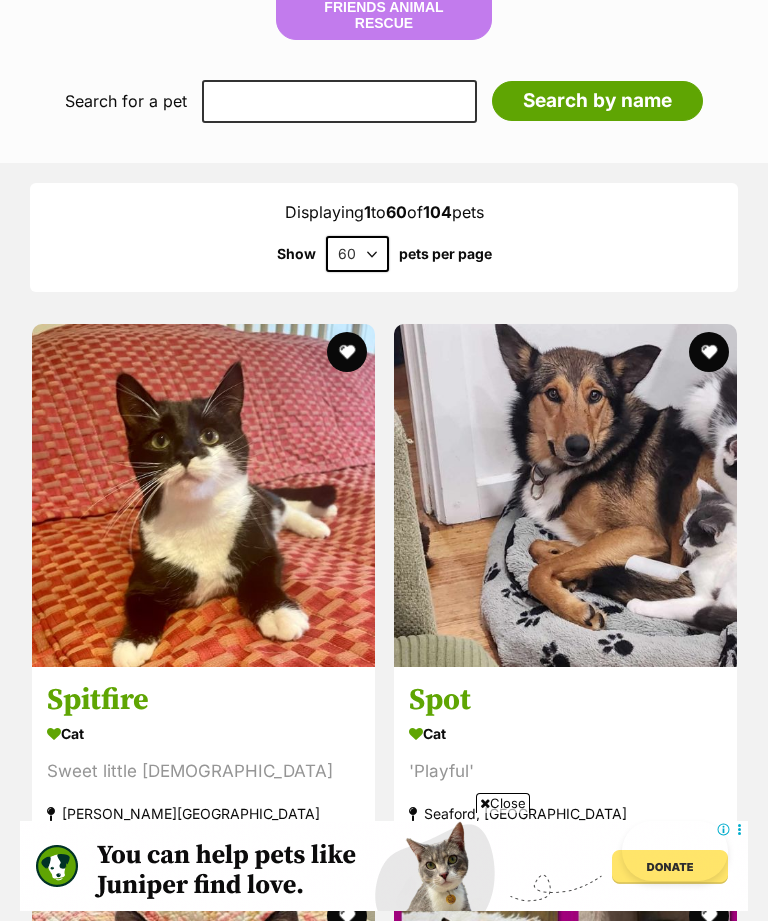 click on "Spot" at bounding box center [565, 700] 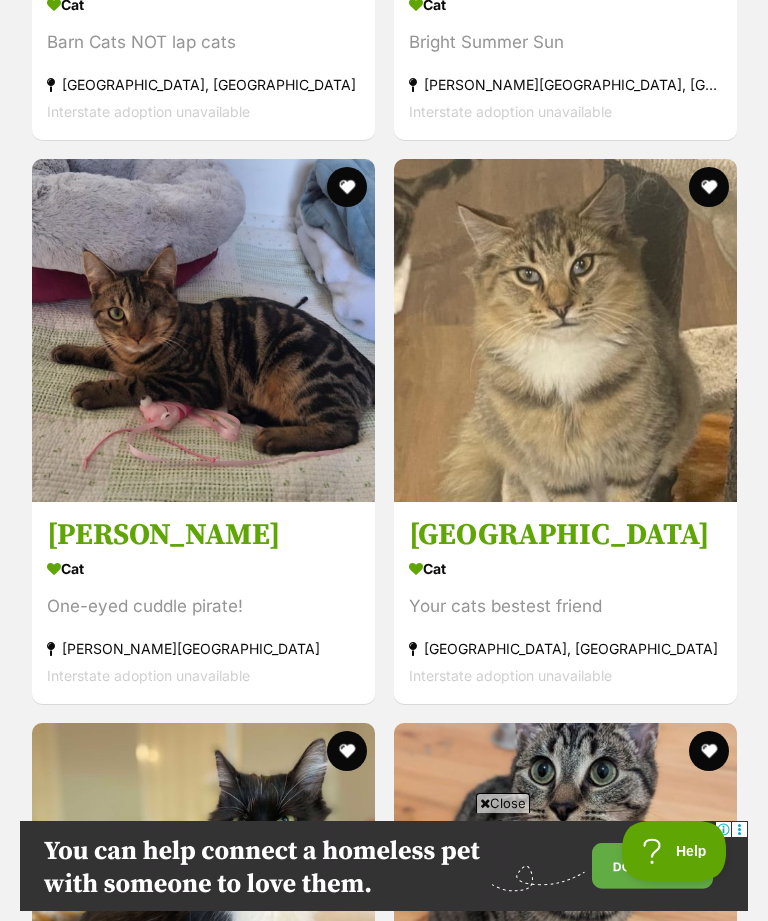scroll, scrollTop: 0, scrollLeft: 0, axis: both 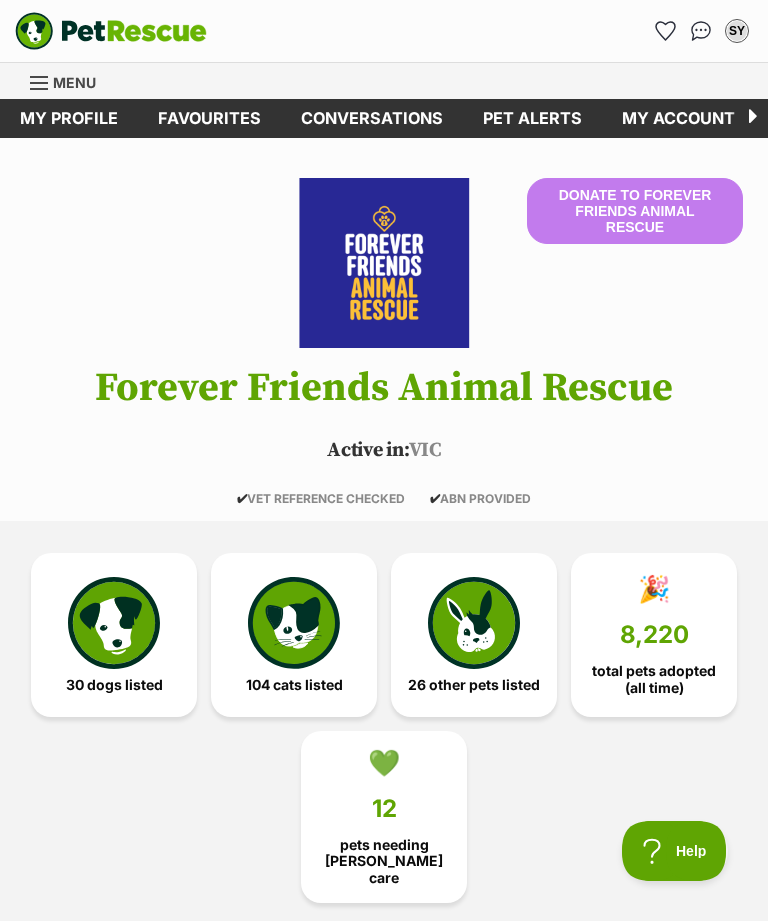 click on "Menu" at bounding box center [70, 81] 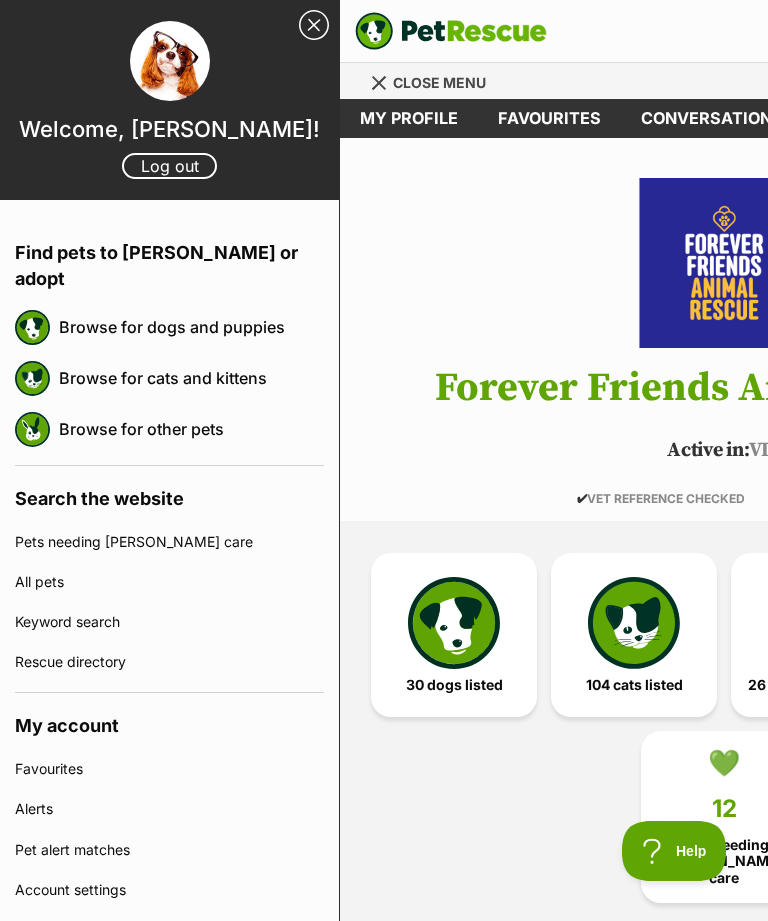 click on "Browse for cats and kittens" at bounding box center (191, 378) 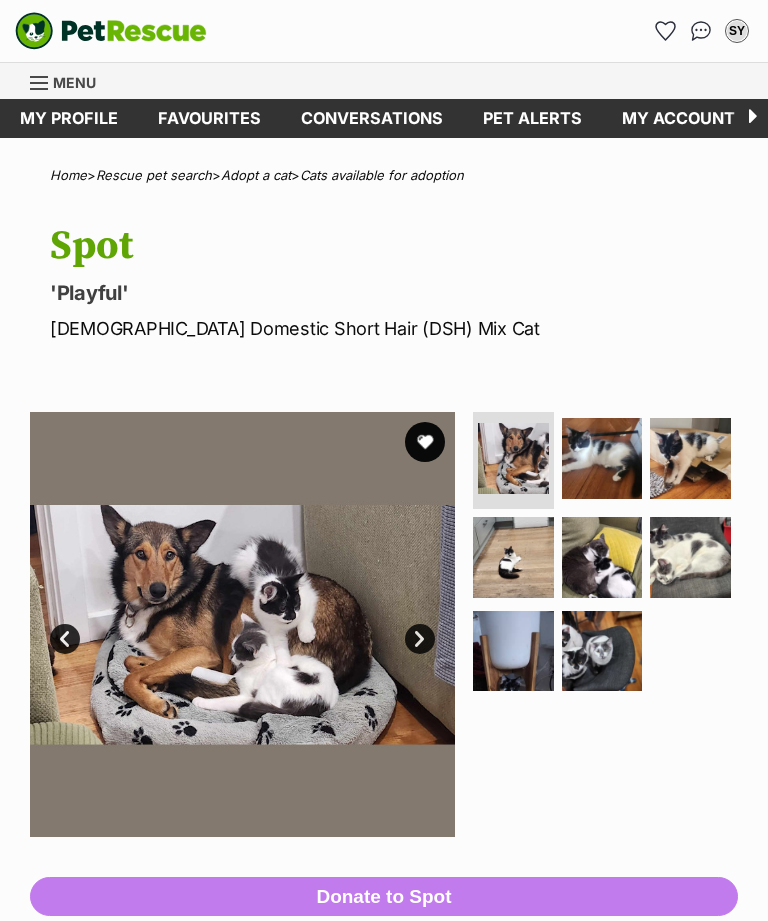 scroll, scrollTop: 0, scrollLeft: 0, axis: both 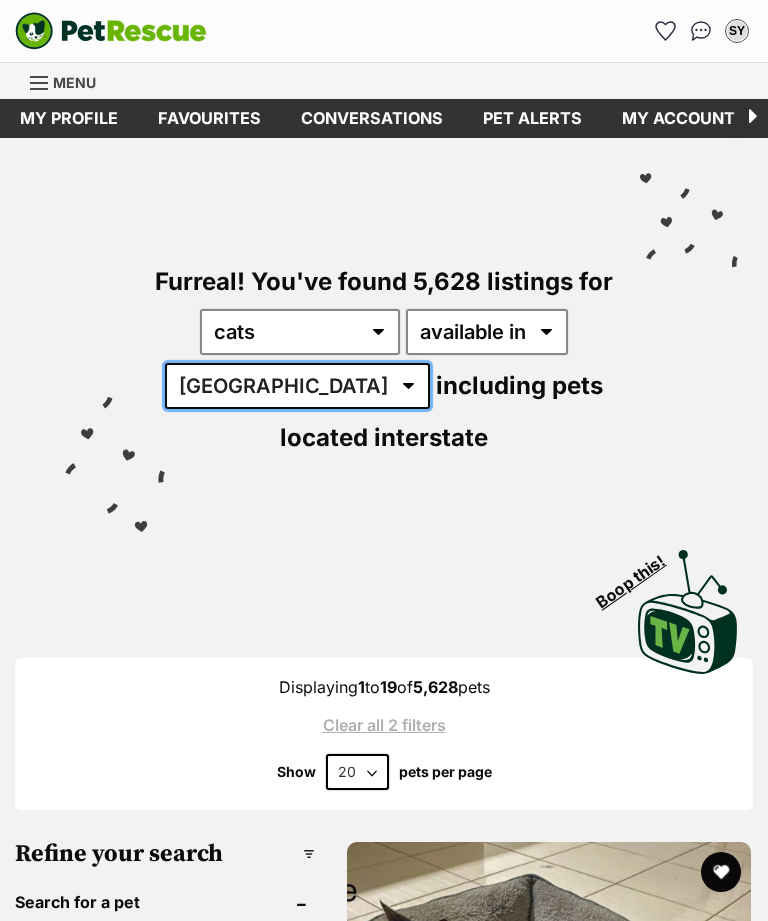click on "[GEOGRAPHIC_DATA]
[GEOGRAPHIC_DATA]
[GEOGRAPHIC_DATA]
[GEOGRAPHIC_DATA]
[GEOGRAPHIC_DATA]
SA
[GEOGRAPHIC_DATA]
[GEOGRAPHIC_DATA]
[GEOGRAPHIC_DATA]" at bounding box center (297, 386) 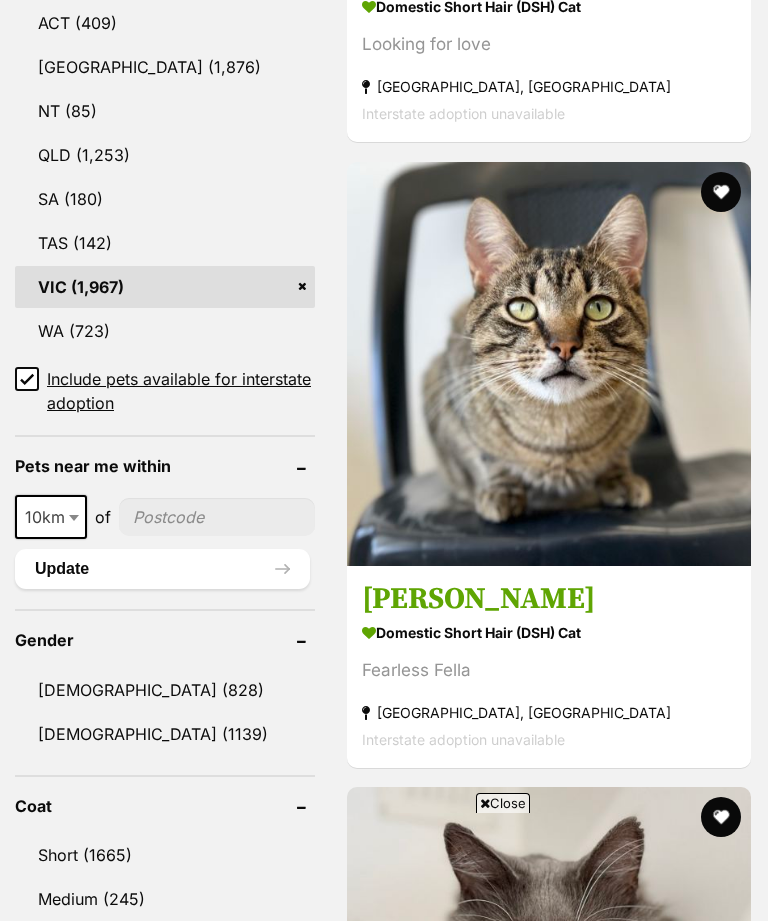 scroll, scrollTop: 1329, scrollLeft: 0, axis: vertical 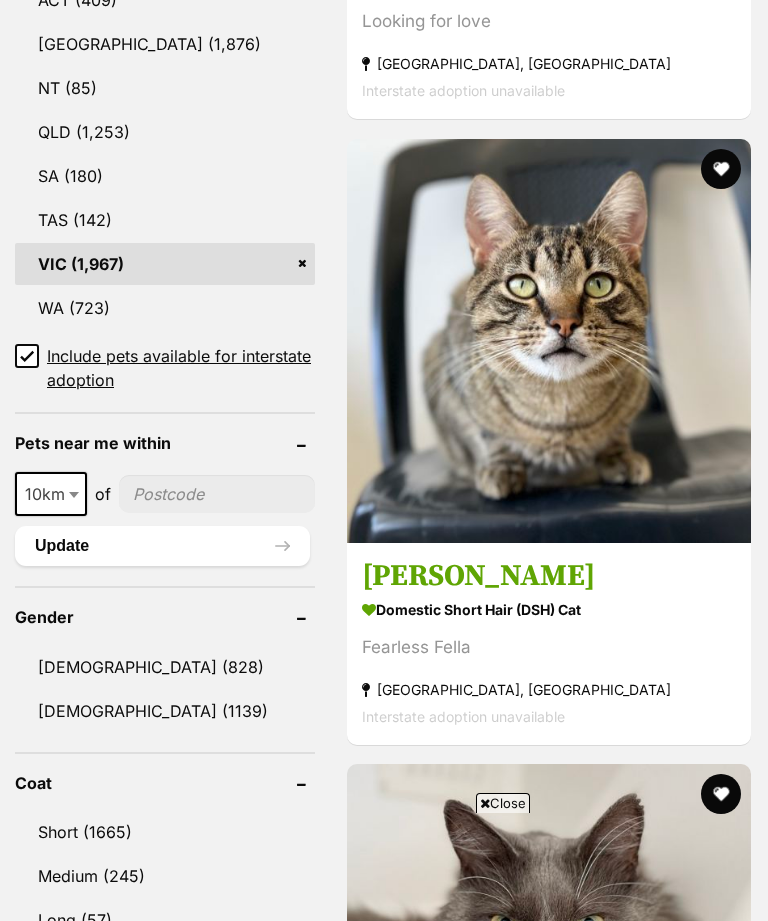 click on "Male (828)" at bounding box center [165, 667] 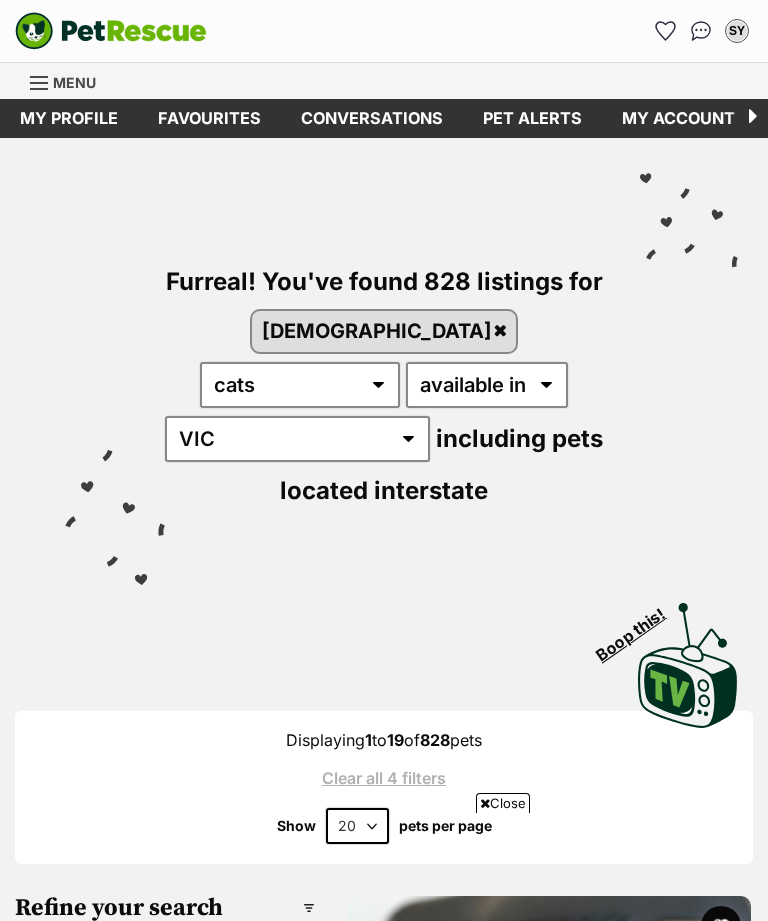 scroll, scrollTop: 1325, scrollLeft: 0, axis: vertical 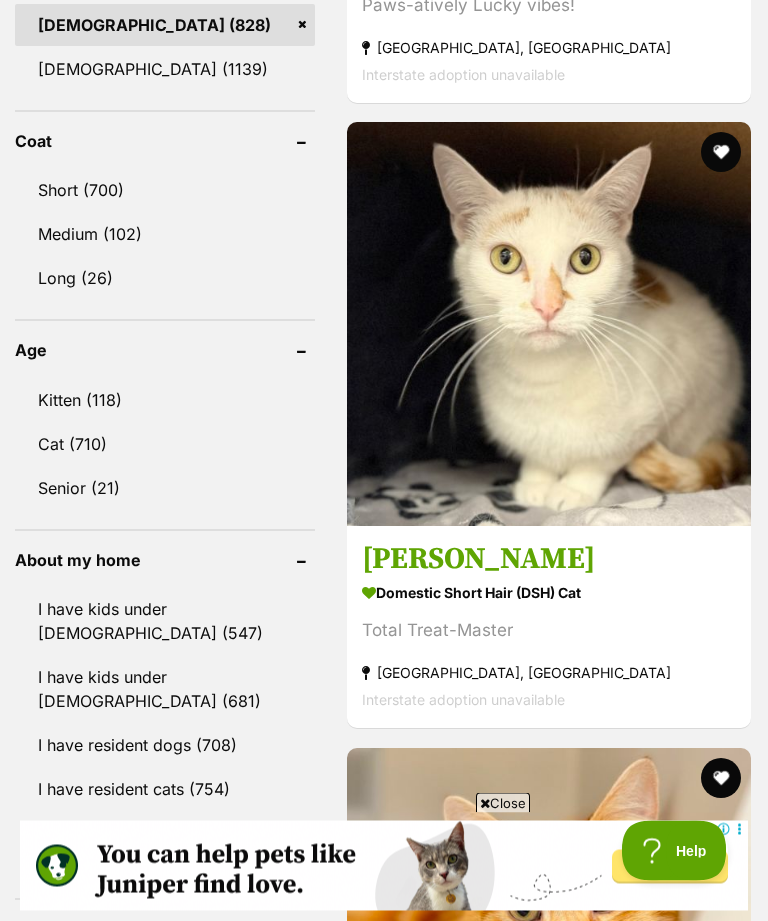 click on "Domestic Short Hair (DSH) Cat" at bounding box center (549, 594) 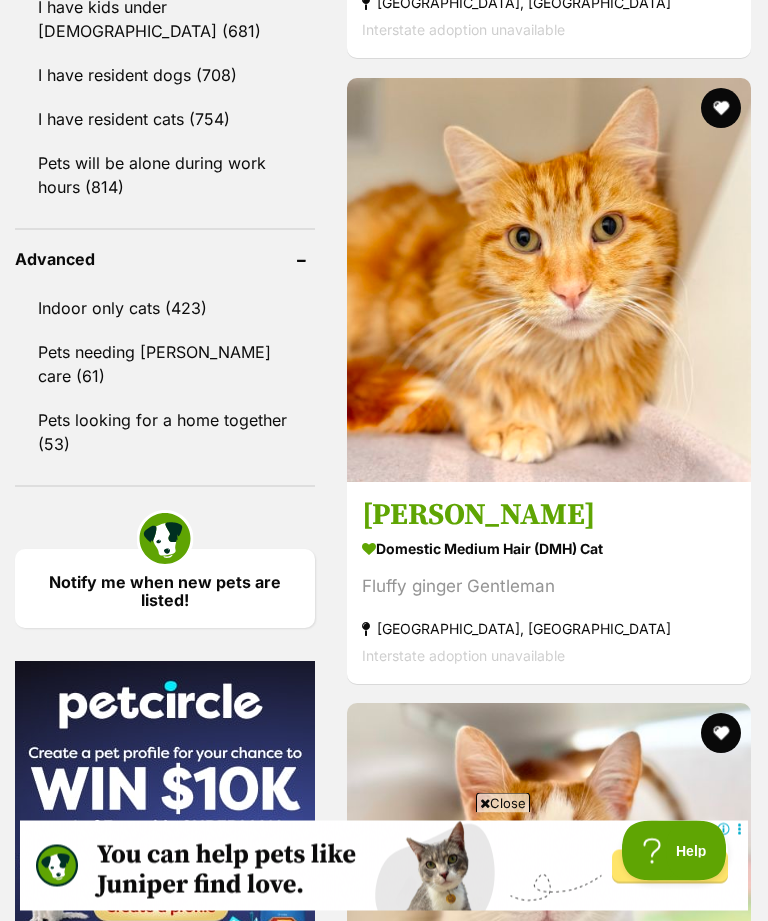 scroll, scrollTop: 2694, scrollLeft: 0, axis: vertical 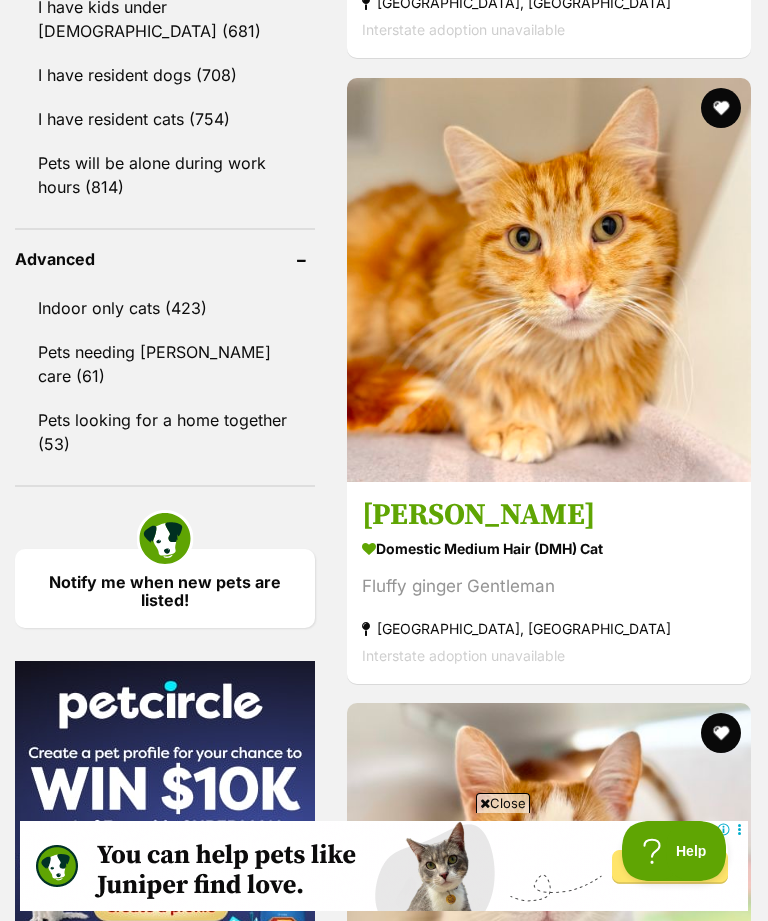 click on "Morgan" at bounding box center (549, 515) 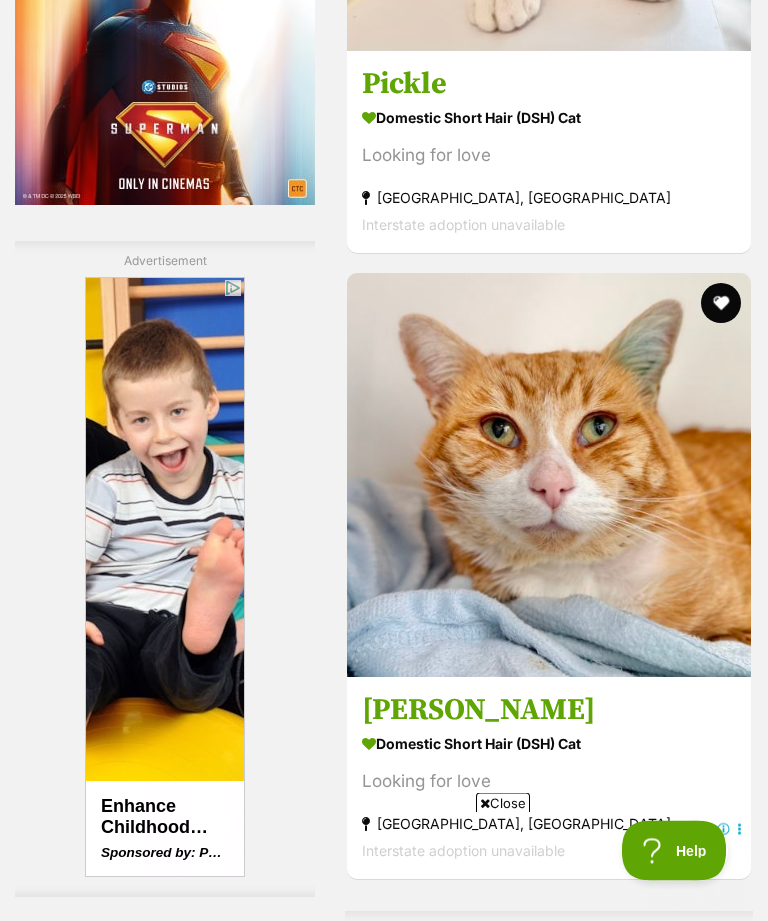 scroll, scrollTop: 3946, scrollLeft: 0, axis: vertical 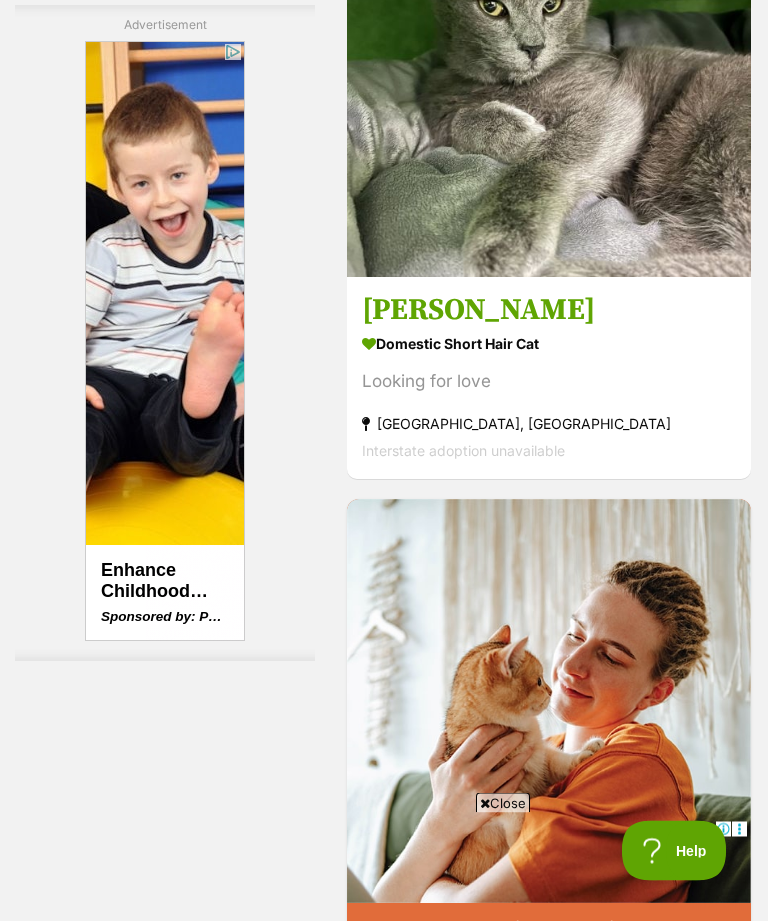 click on "Jimmy" at bounding box center (549, 312) 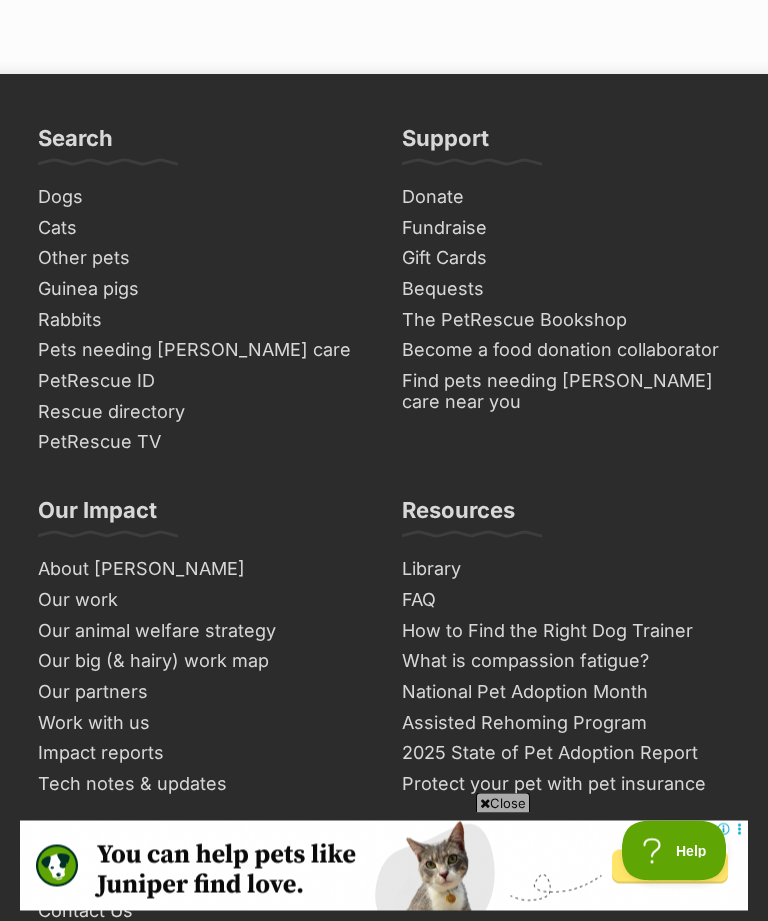 scroll, scrollTop: 14835, scrollLeft: 0, axis: vertical 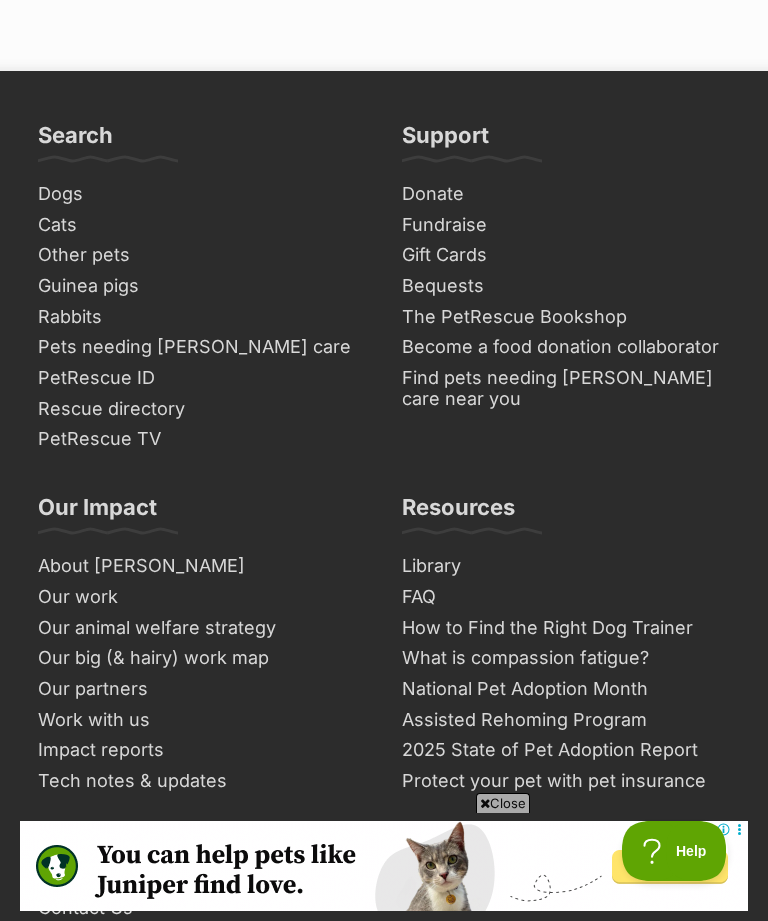click at bounding box center (572, -358) 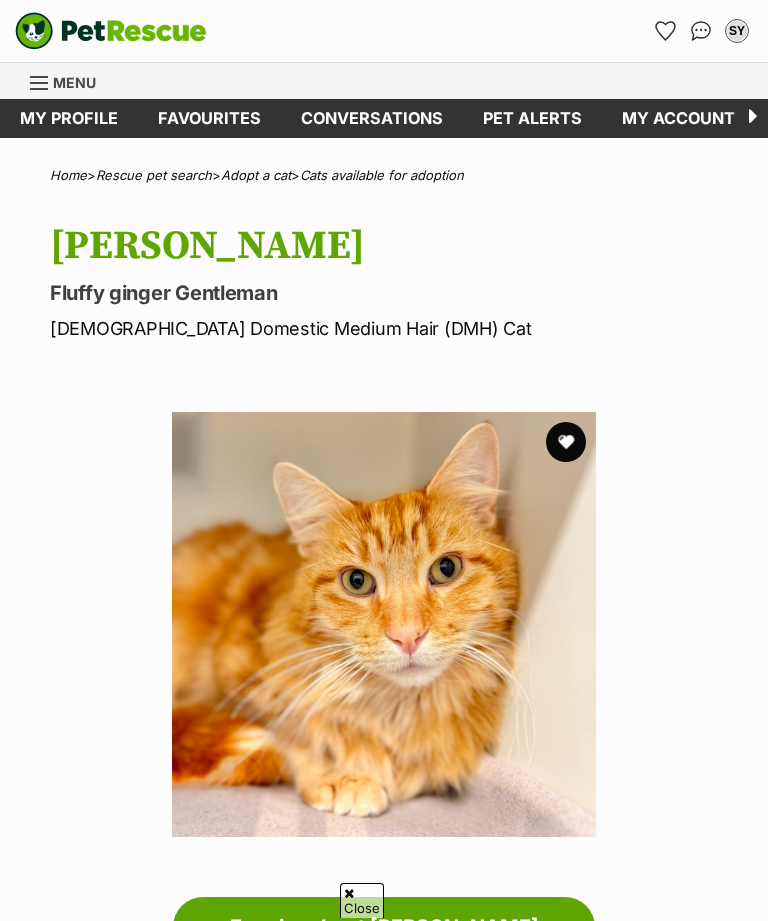 scroll, scrollTop: 706, scrollLeft: 0, axis: vertical 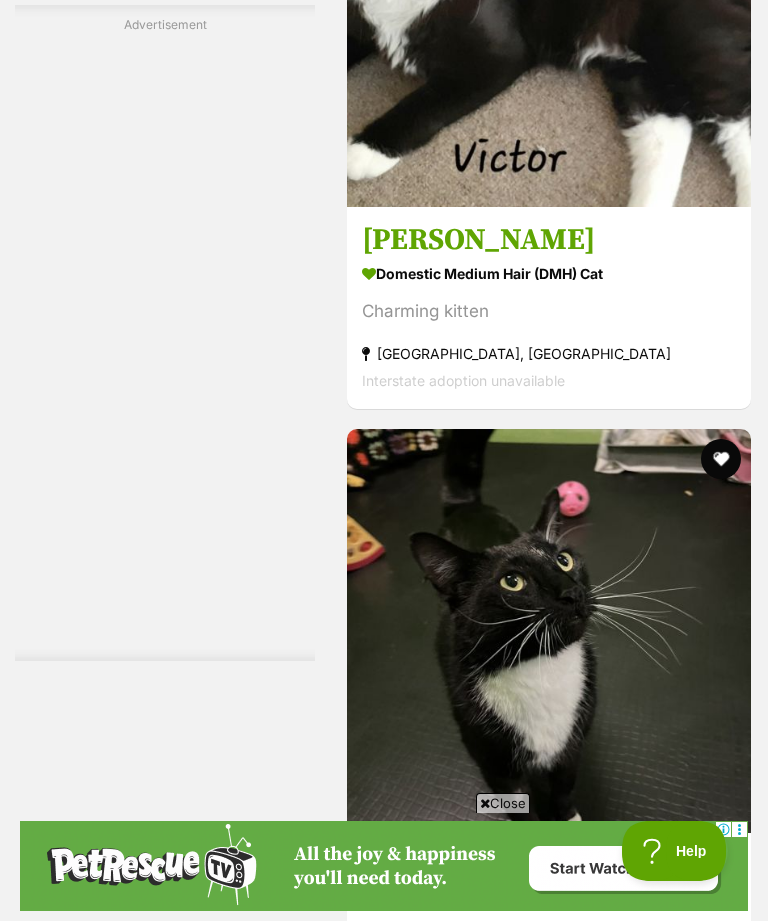 click on "Victor" at bounding box center (549, 241) 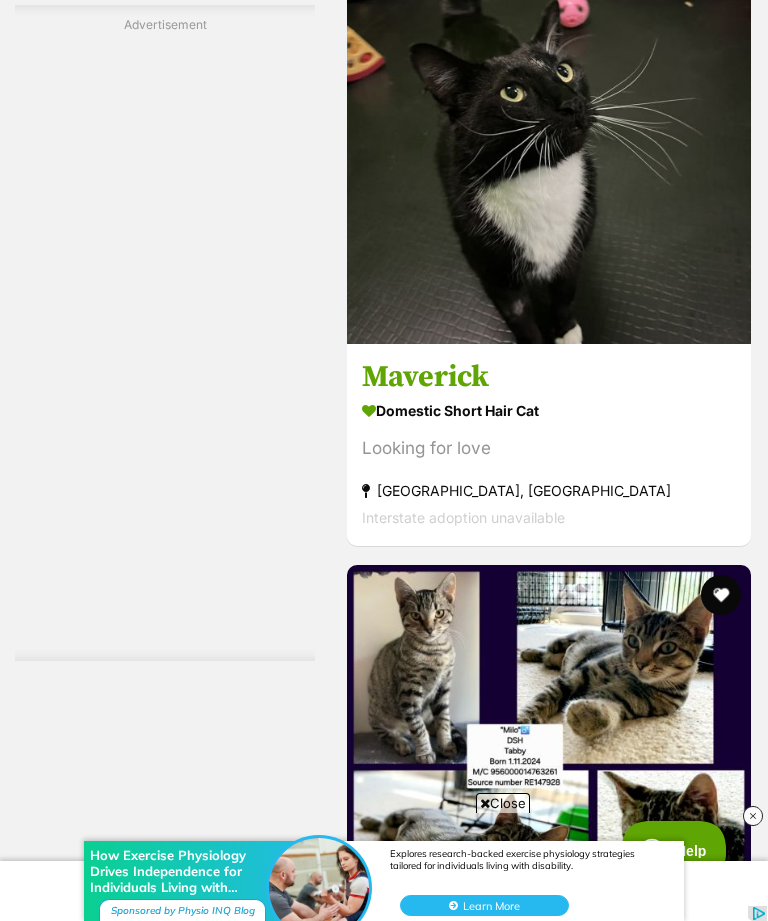 scroll, scrollTop: 0, scrollLeft: 0, axis: both 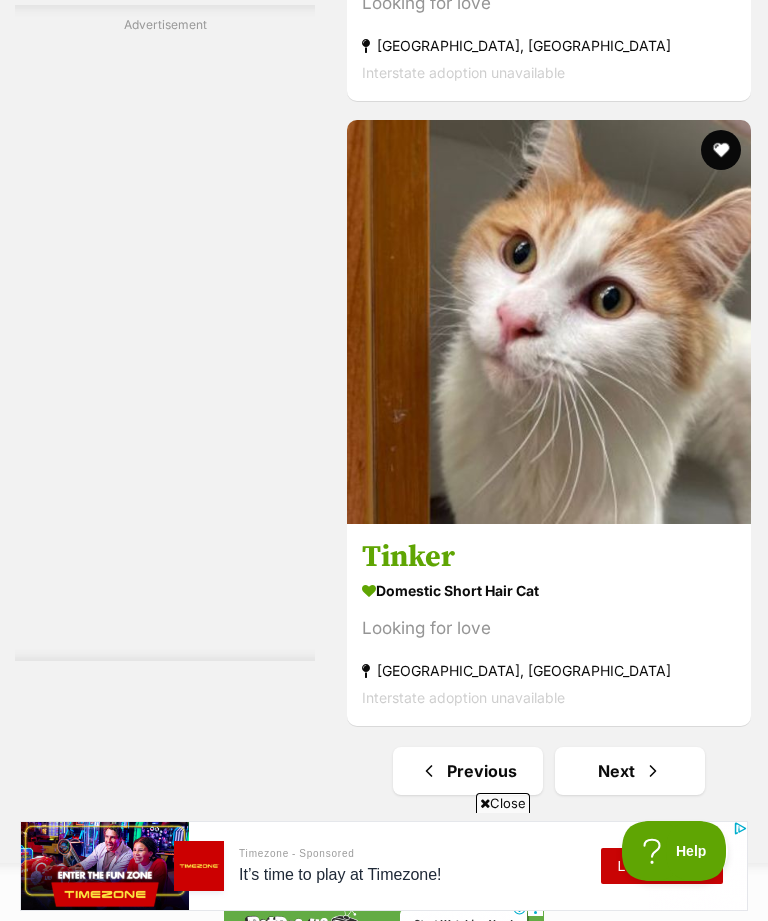 click on "Phillip" at bounding box center [549, -68] 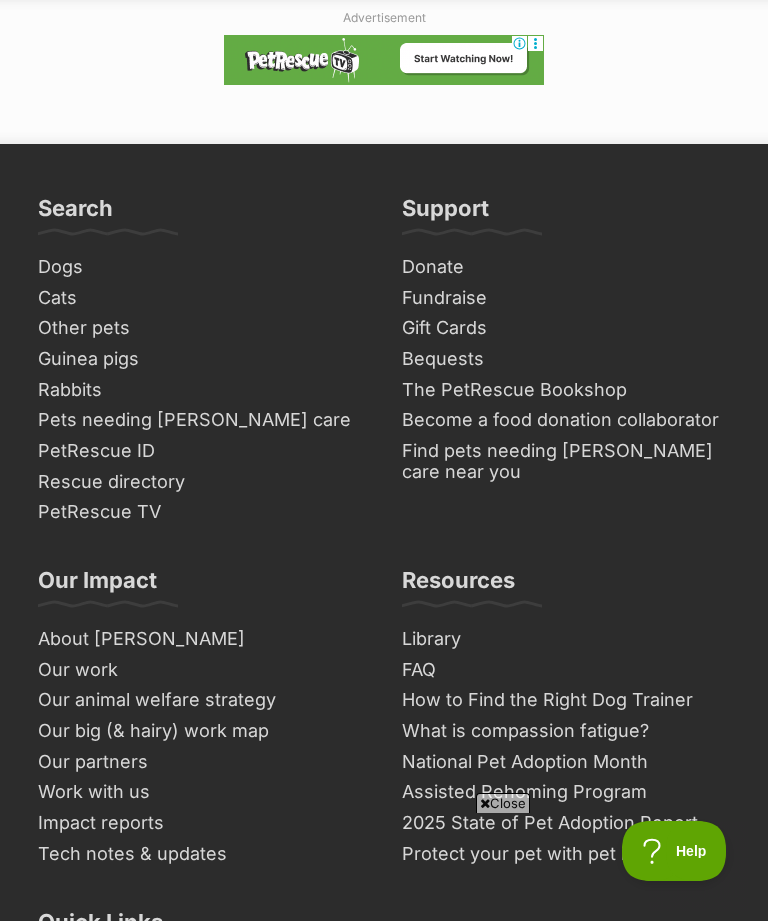 scroll, scrollTop: 0, scrollLeft: 0, axis: both 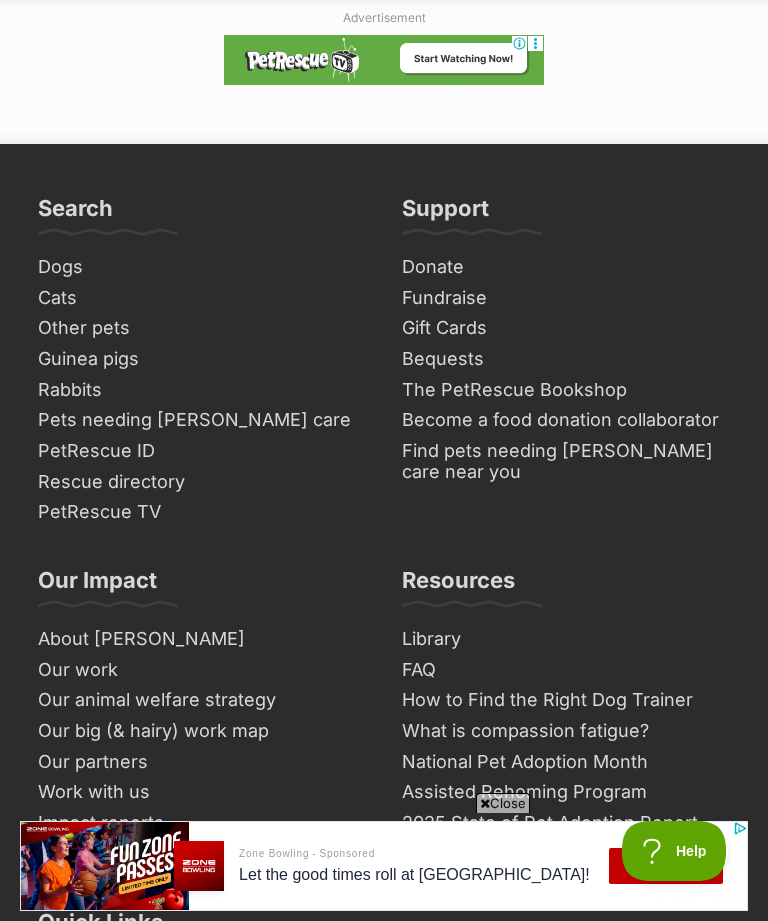 click on "Next" at bounding box center [630, -94] 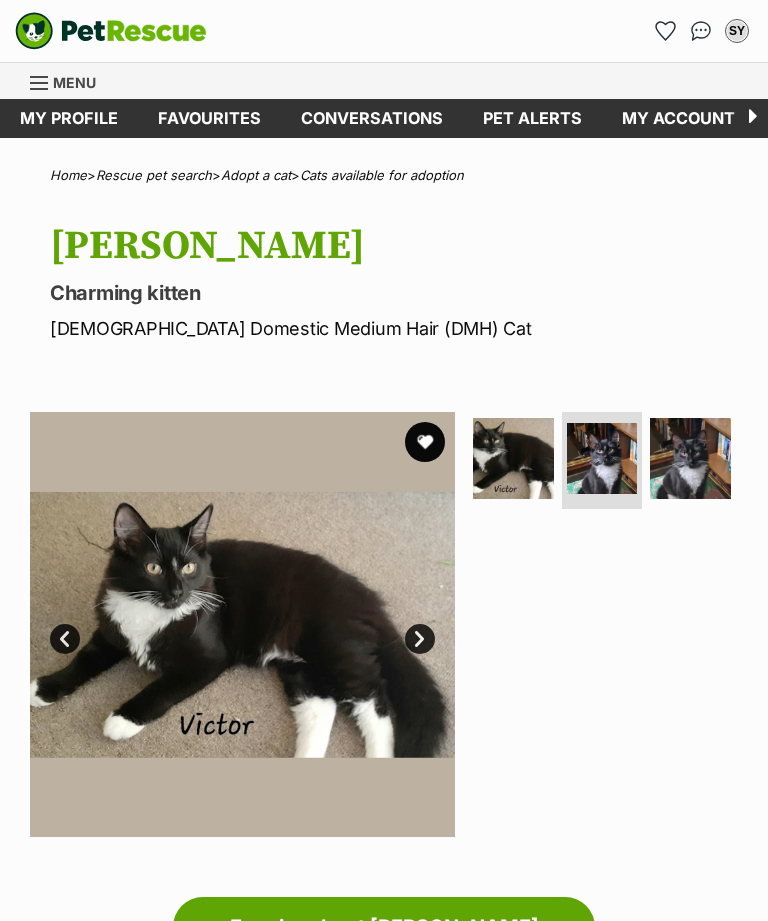 click at bounding box center (602, 458) 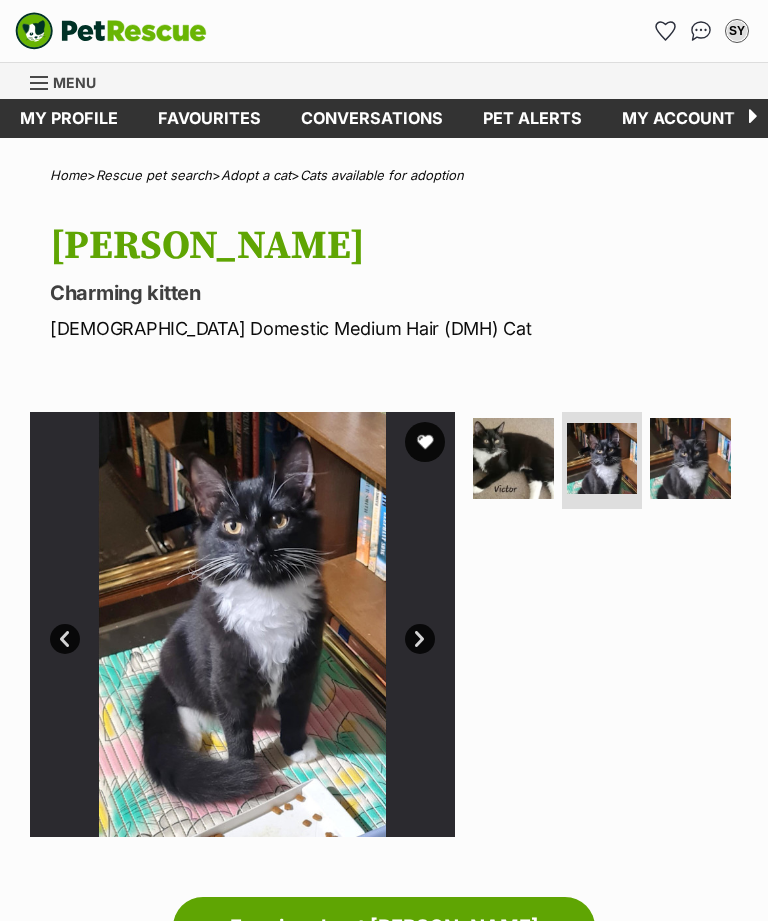 scroll, scrollTop: 0, scrollLeft: 0, axis: both 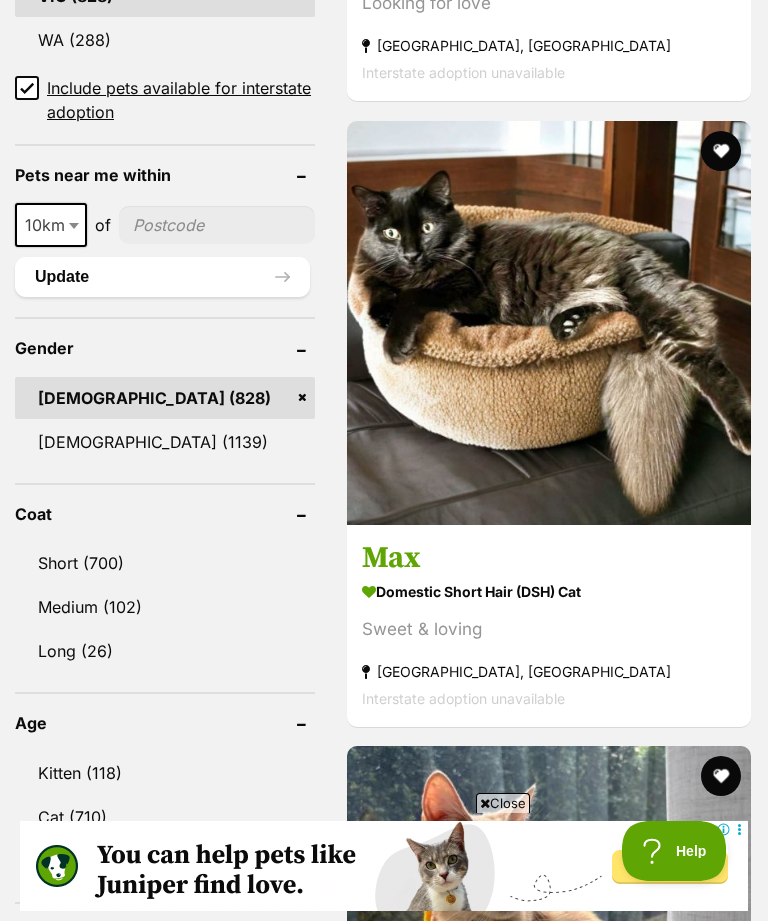 click on "Domestic Short Hair (DSH) Cat" at bounding box center (549, 591) 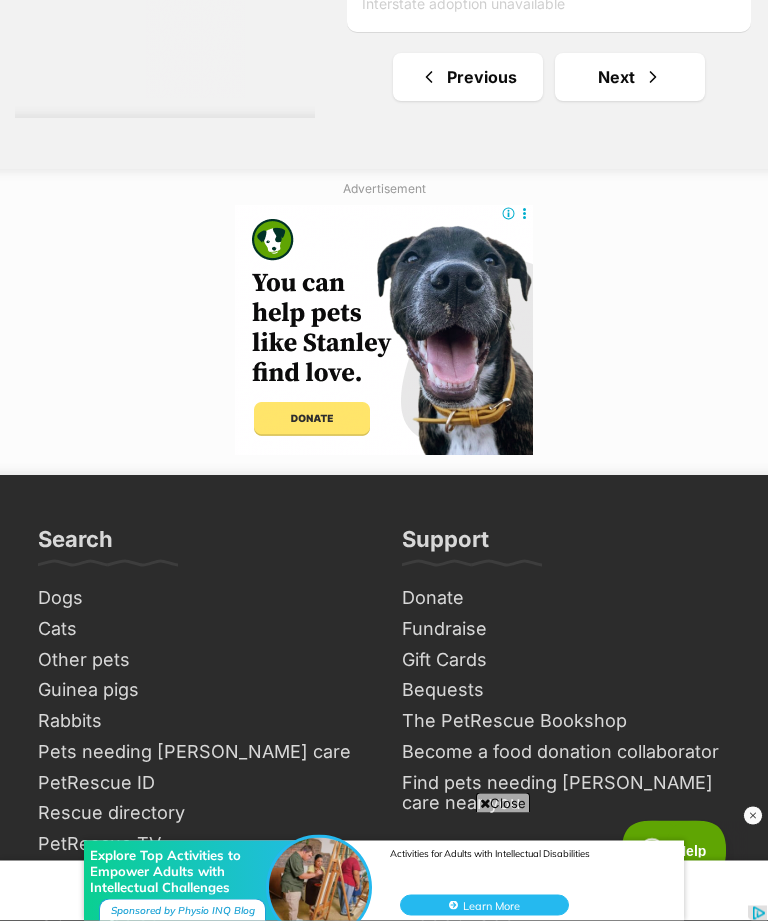 scroll, scrollTop: 14704, scrollLeft: 0, axis: vertical 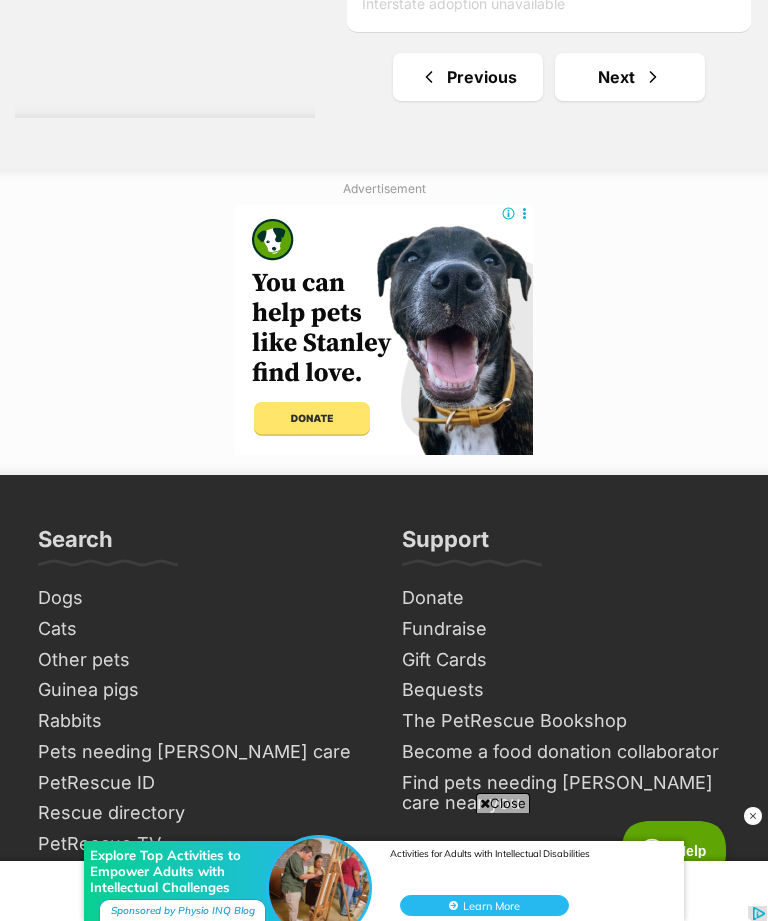click on "Domestic Short Hair (DSH) Cat" at bounding box center [549, -103] 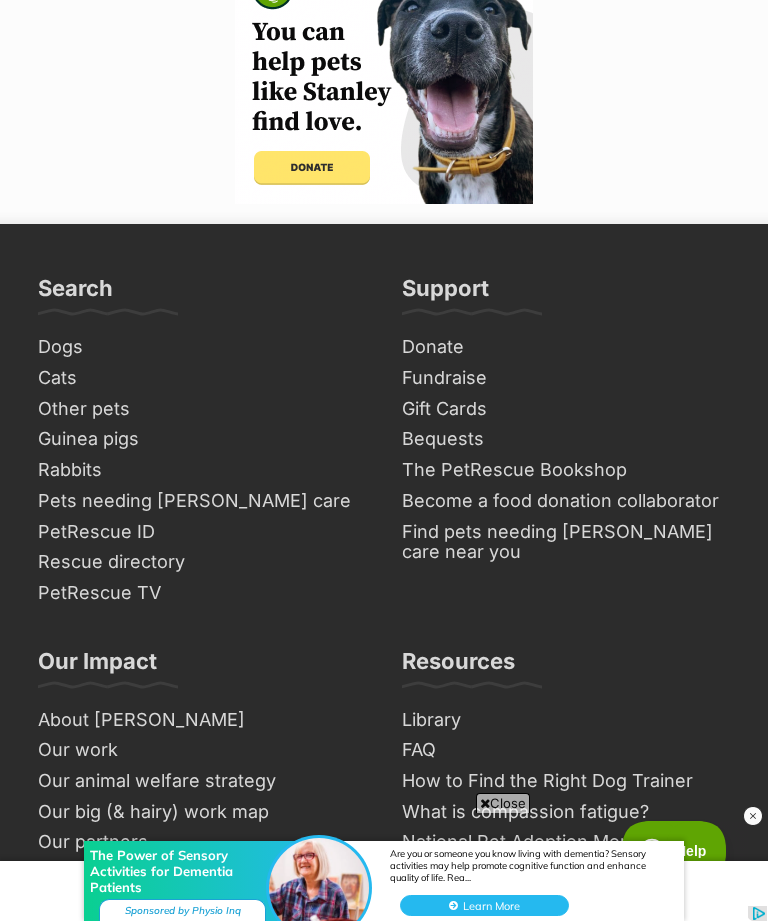 scroll, scrollTop: 0, scrollLeft: 0, axis: both 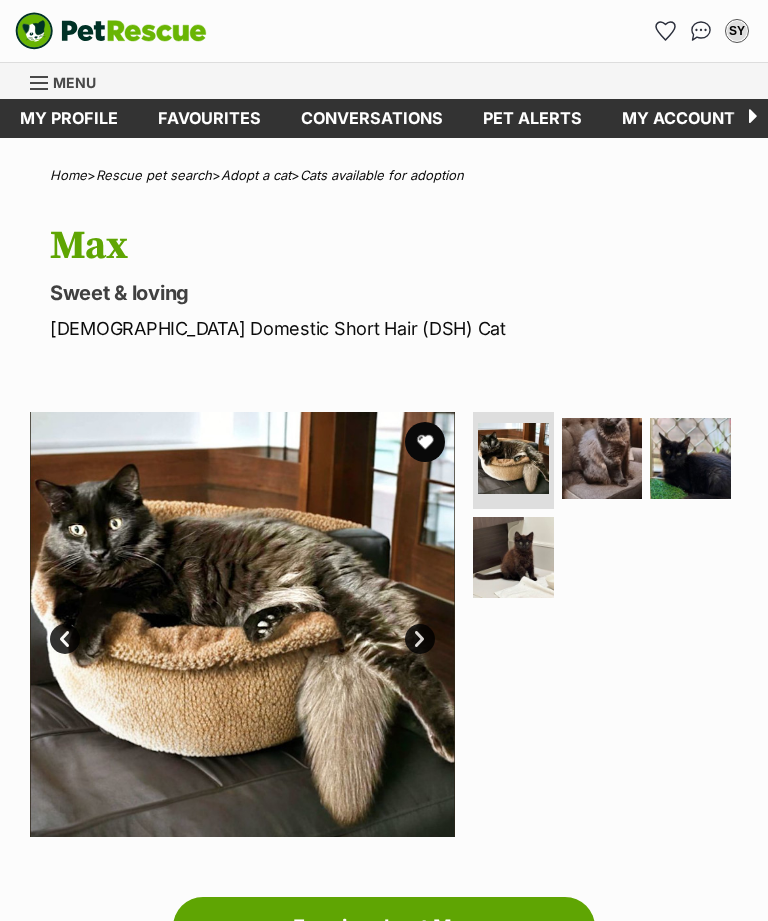 click at bounding box center (602, 458) 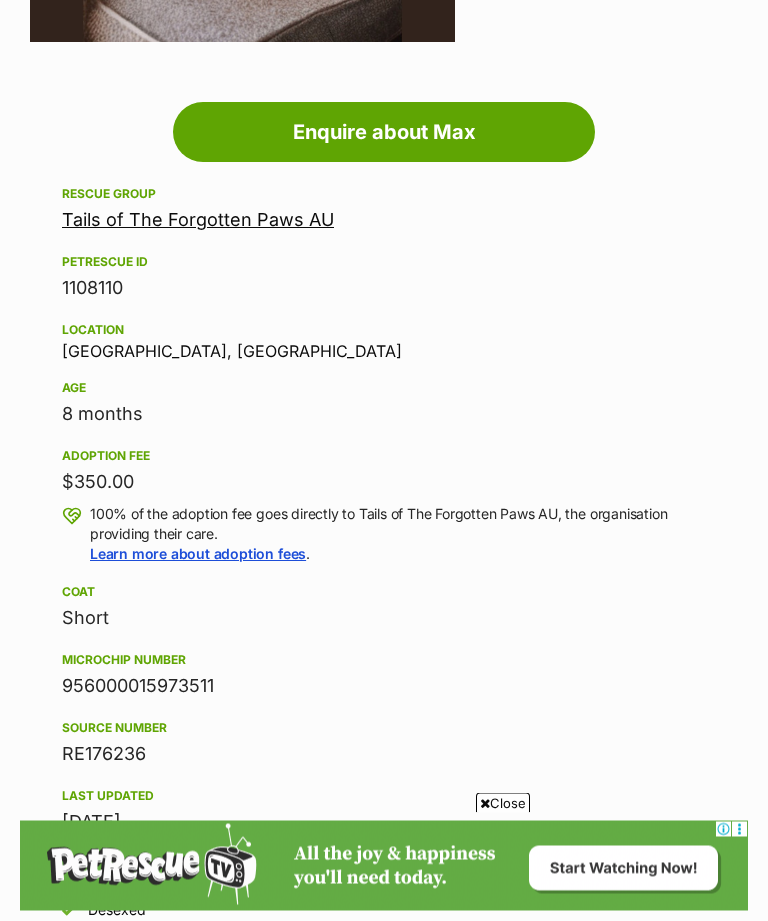 scroll, scrollTop: 0, scrollLeft: 0, axis: both 